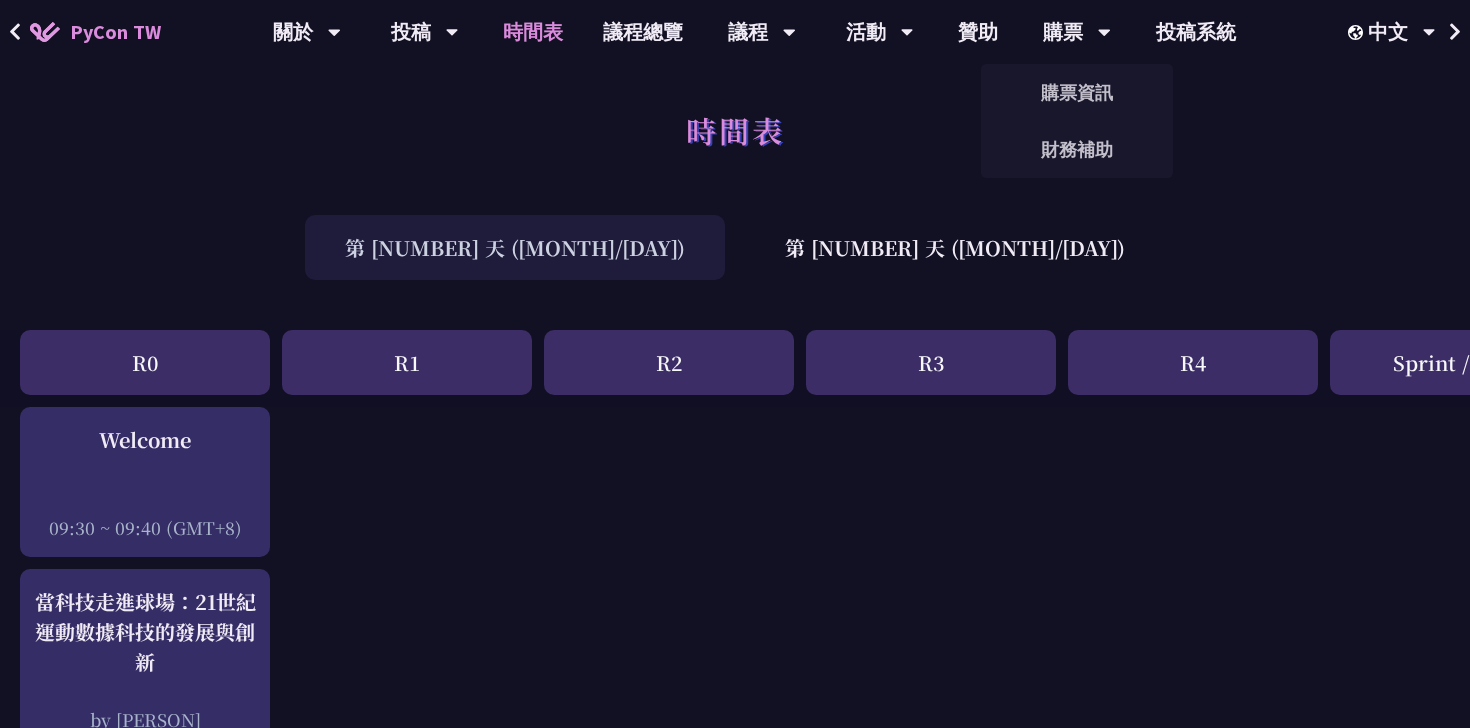 scroll, scrollTop: 275, scrollLeft: 0, axis: vertical 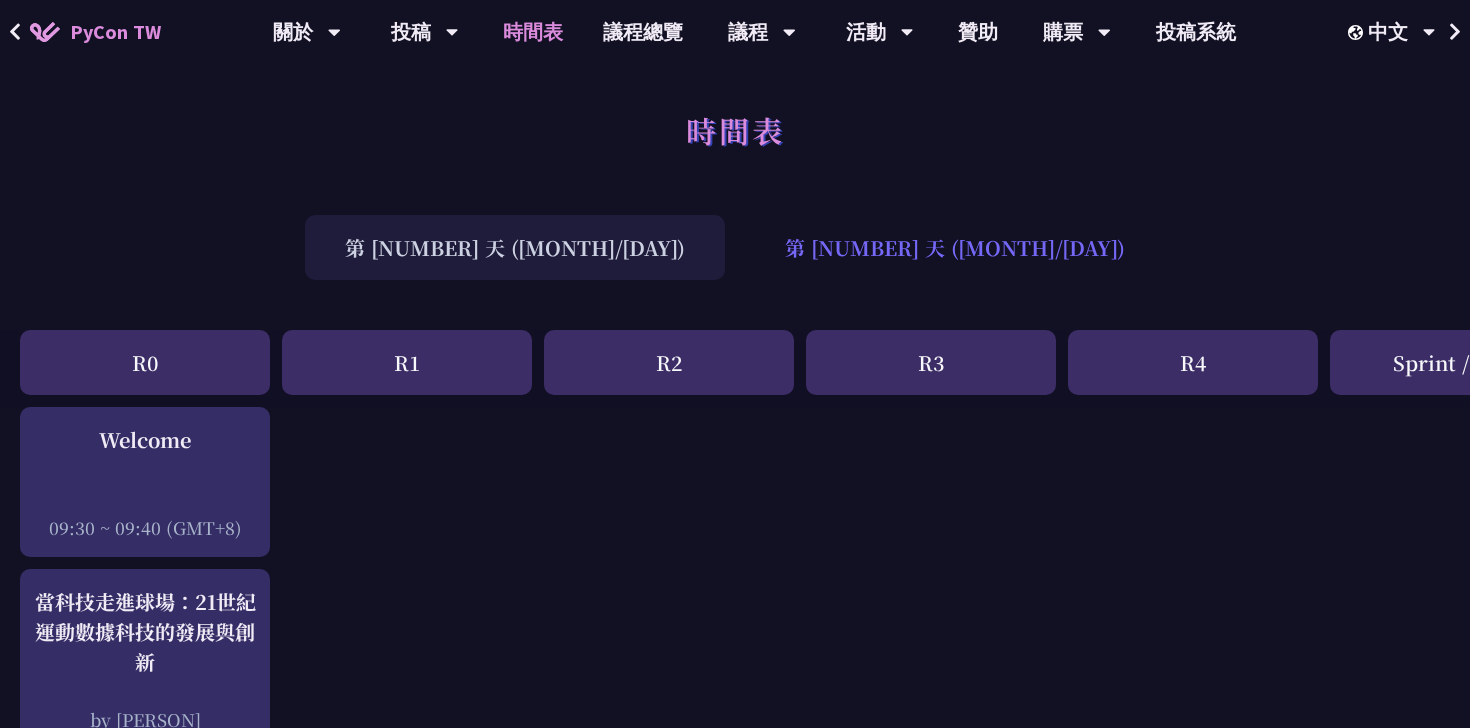 click on "第 [NUMBER] 天 ([MONTH]/[DAY])" at bounding box center (955, 247) 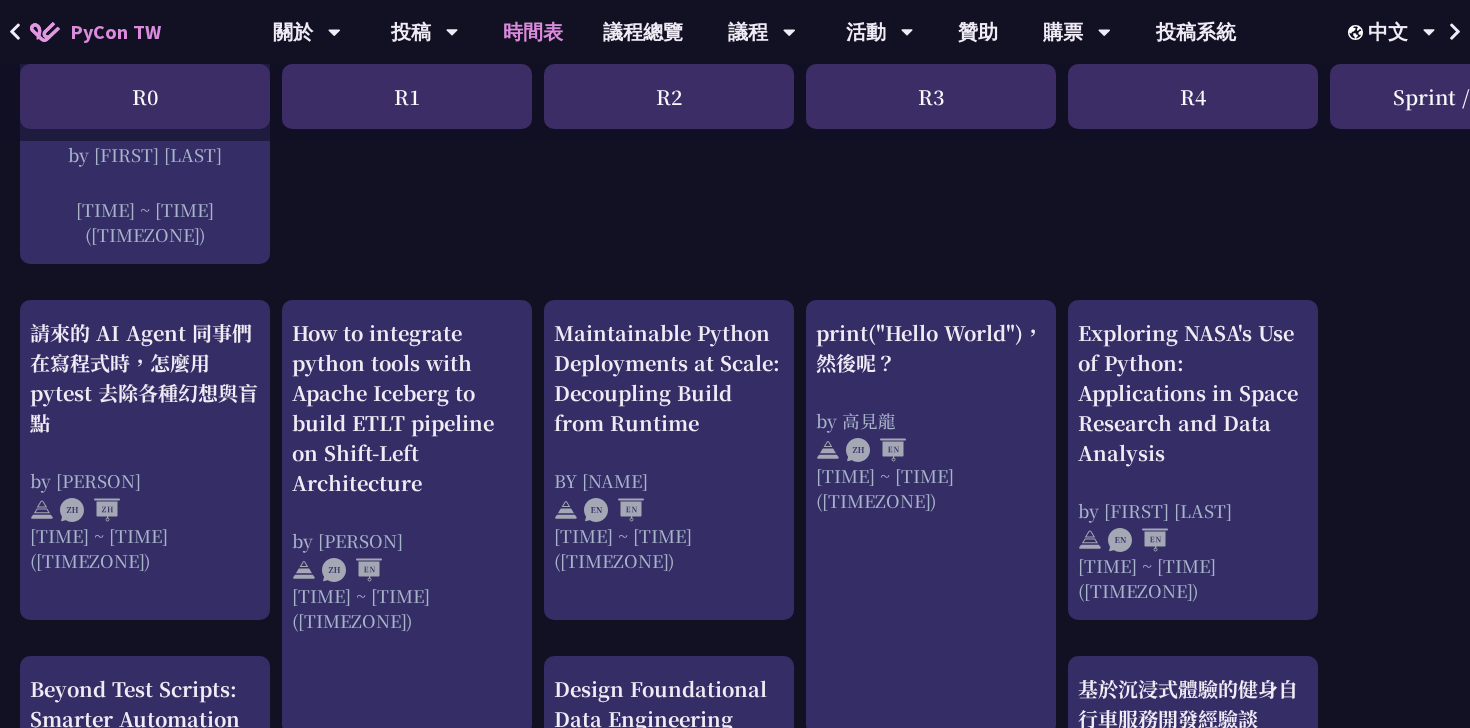 scroll, scrollTop: 538, scrollLeft: 0, axis: vertical 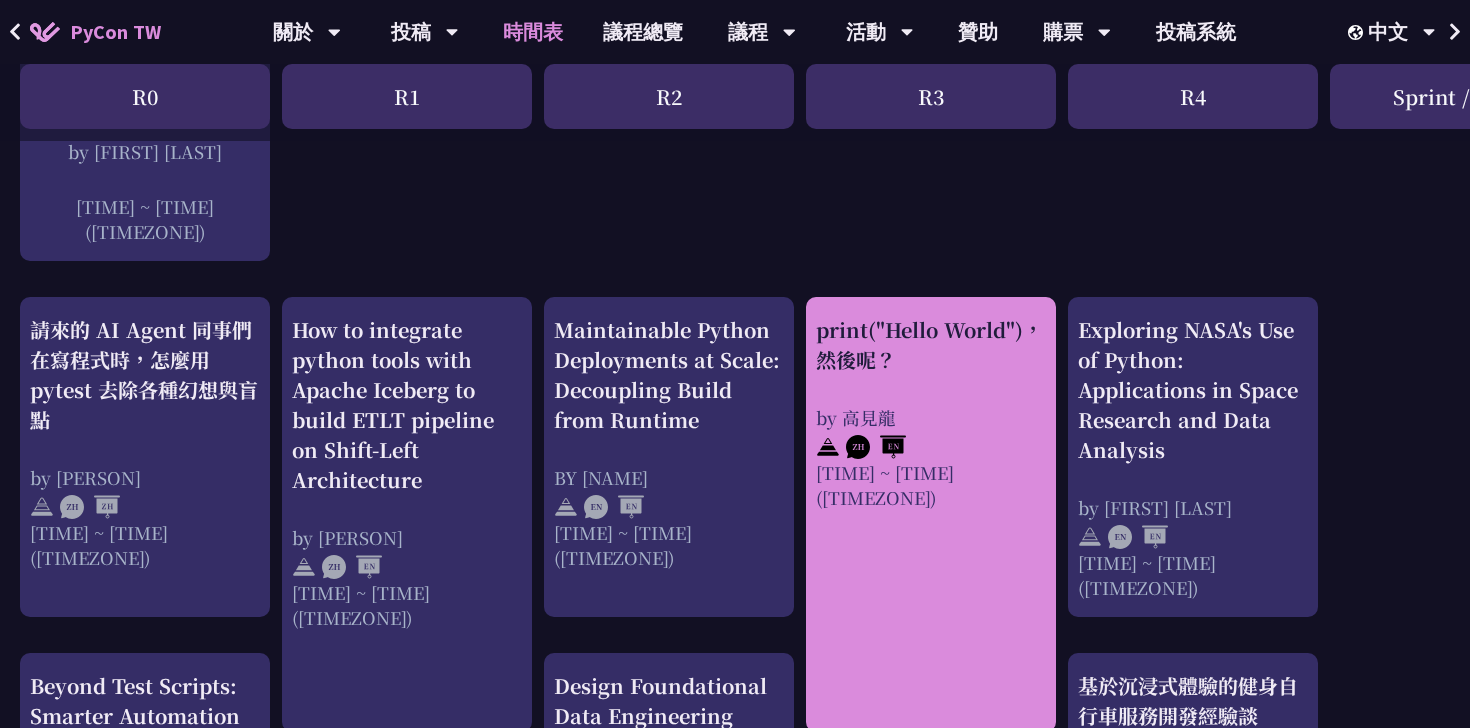 click on "print("Hello World")，然後呢？" at bounding box center [931, 345] 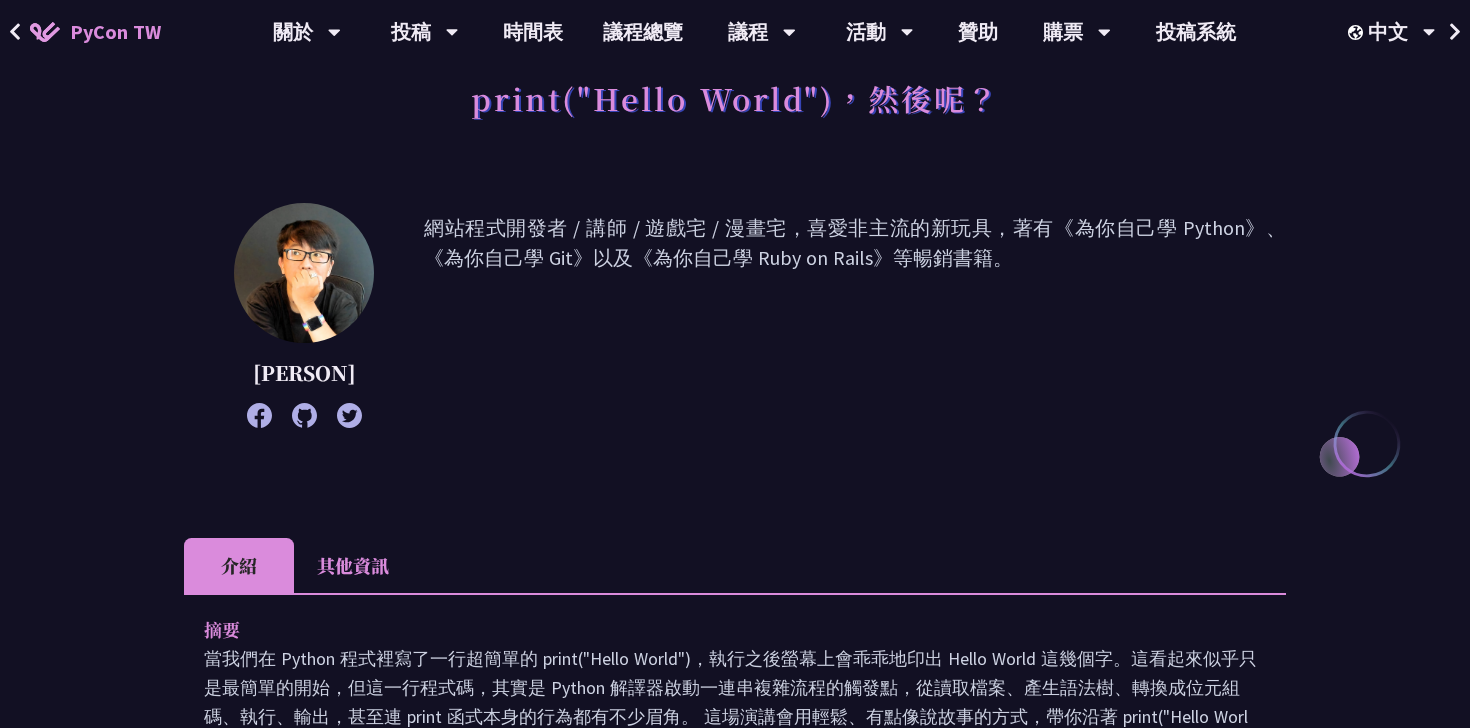 scroll, scrollTop: 0, scrollLeft: 0, axis: both 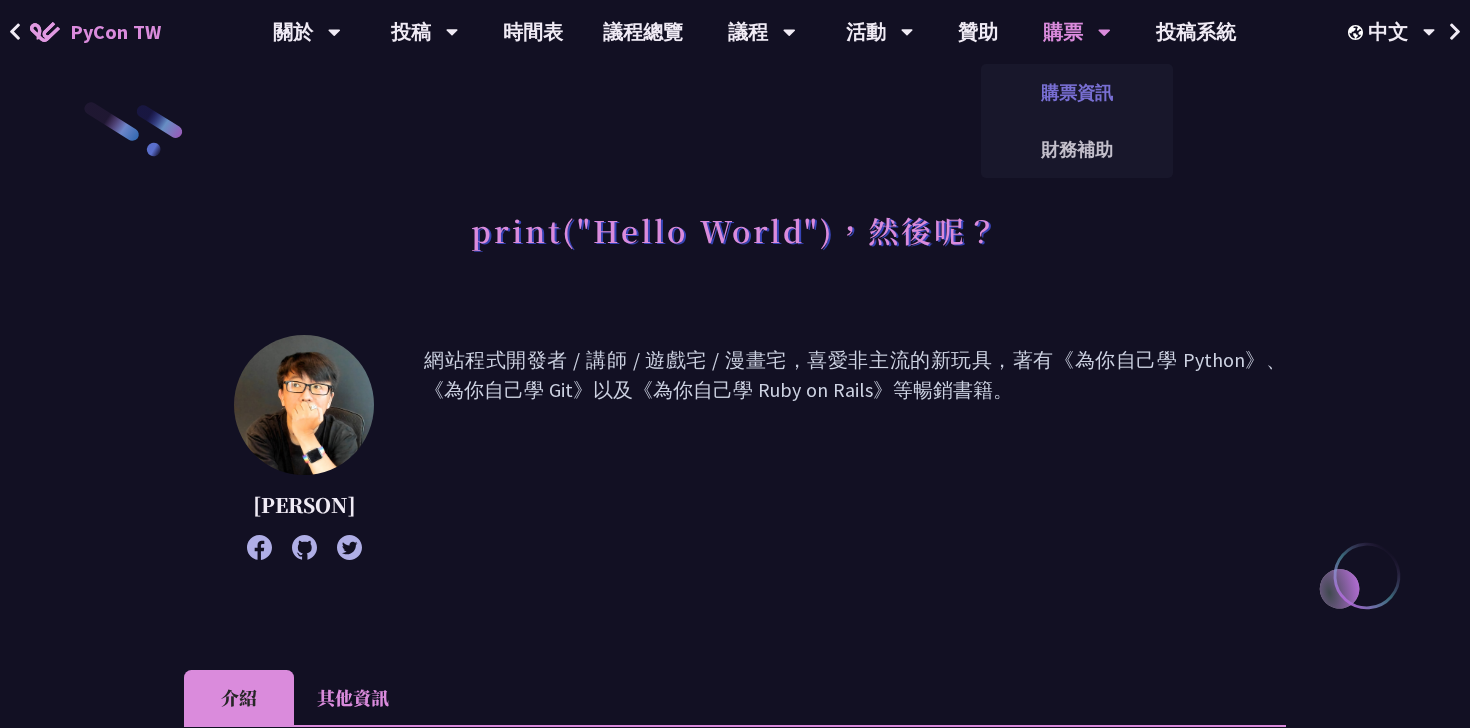 click on "購票資訊" at bounding box center (1077, 92) 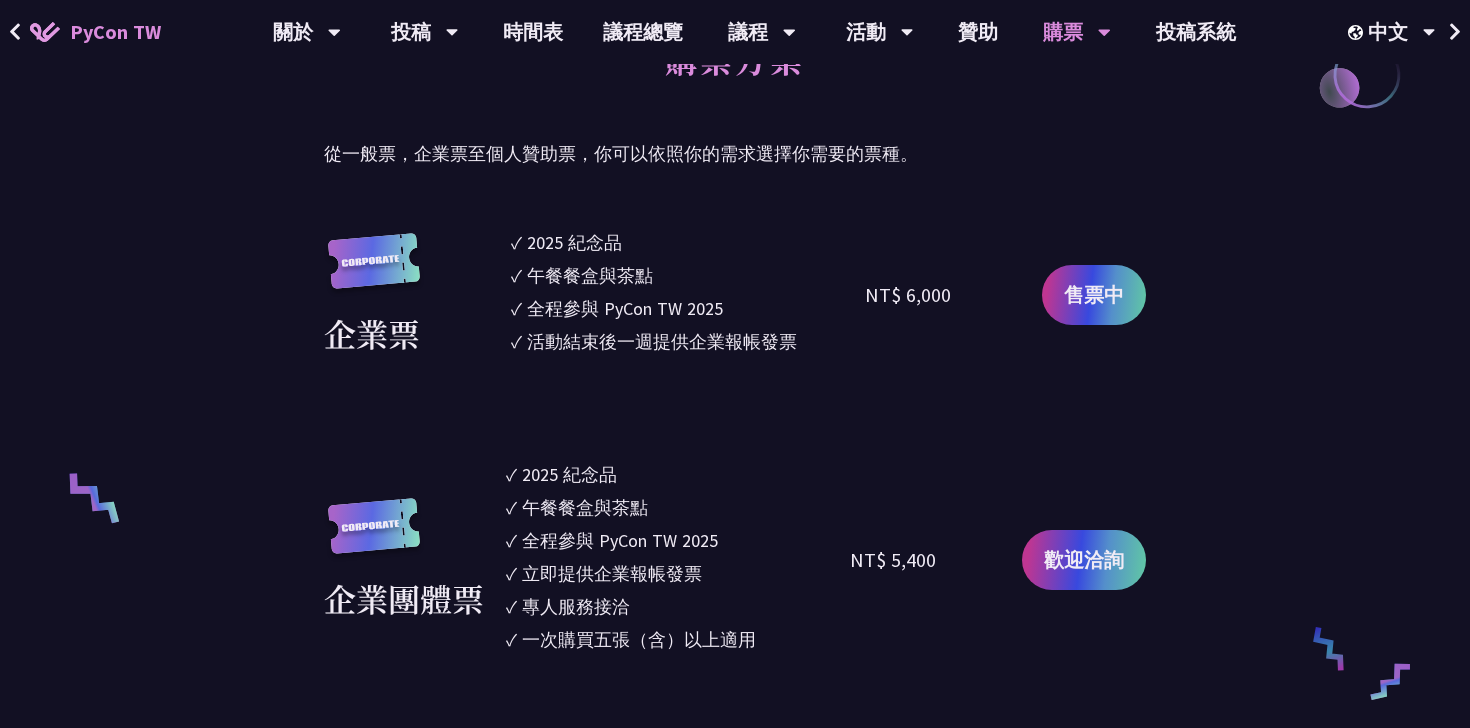 scroll, scrollTop: 951, scrollLeft: 0, axis: vertical 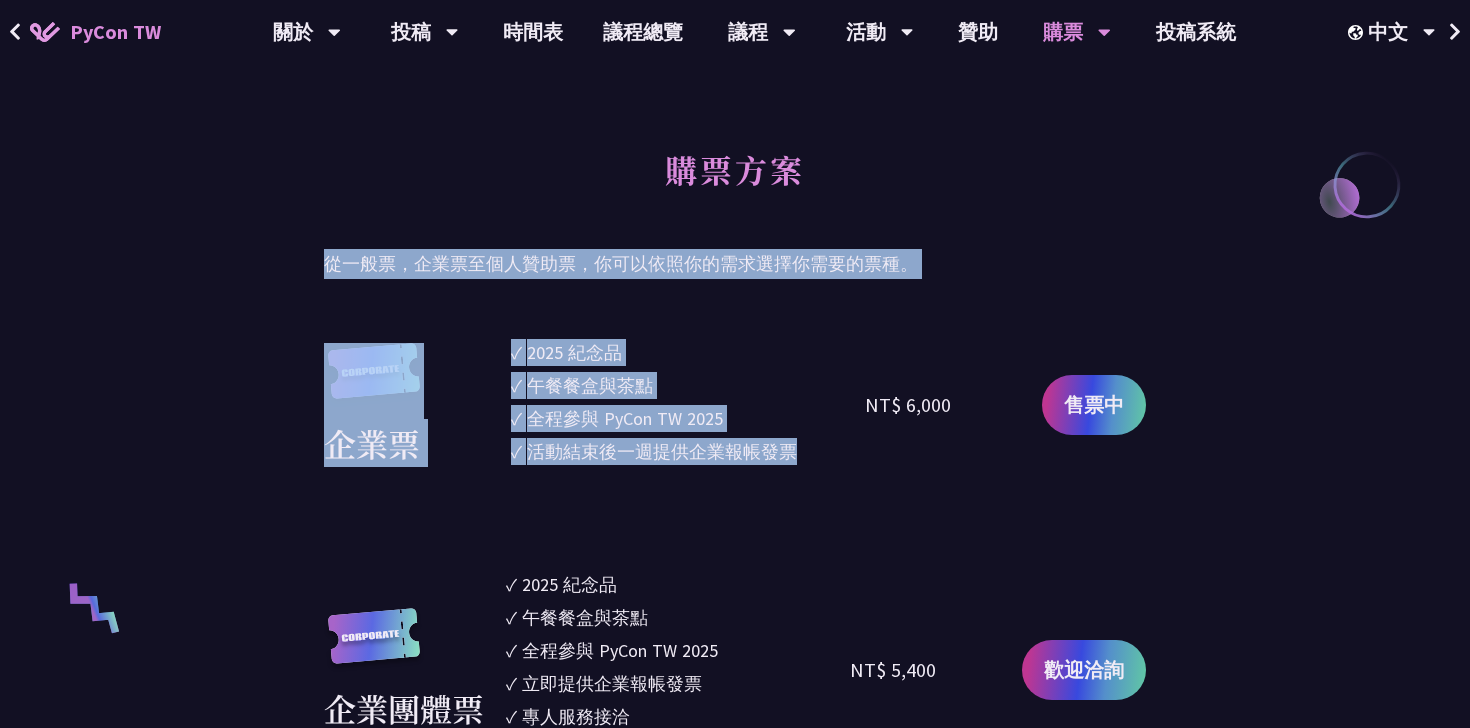 drag, startPoint x: 713, startPoint y: 243, endPoint x: 708, endPoint y: 514, distance: 271.0461 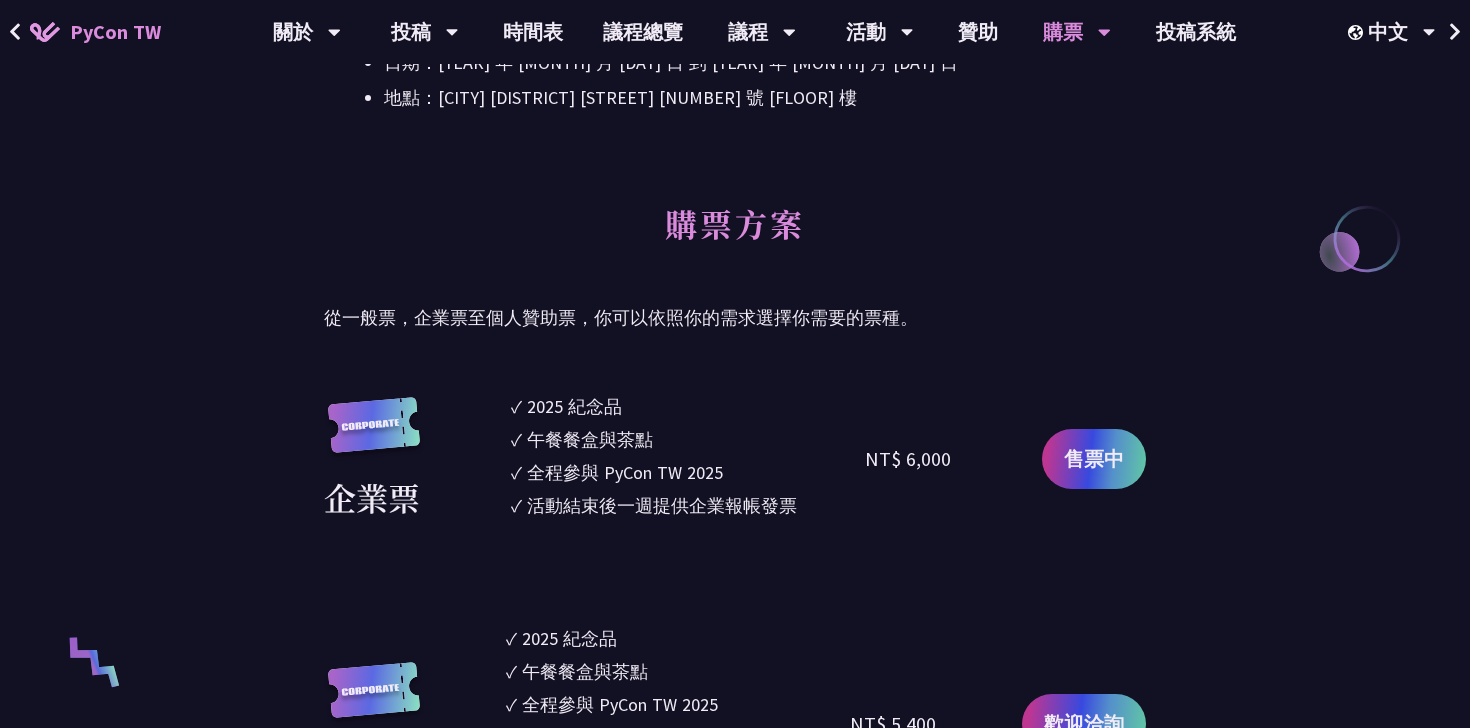 scroll, scrollTop: 814, scrollLeft: 0, axis: vertical 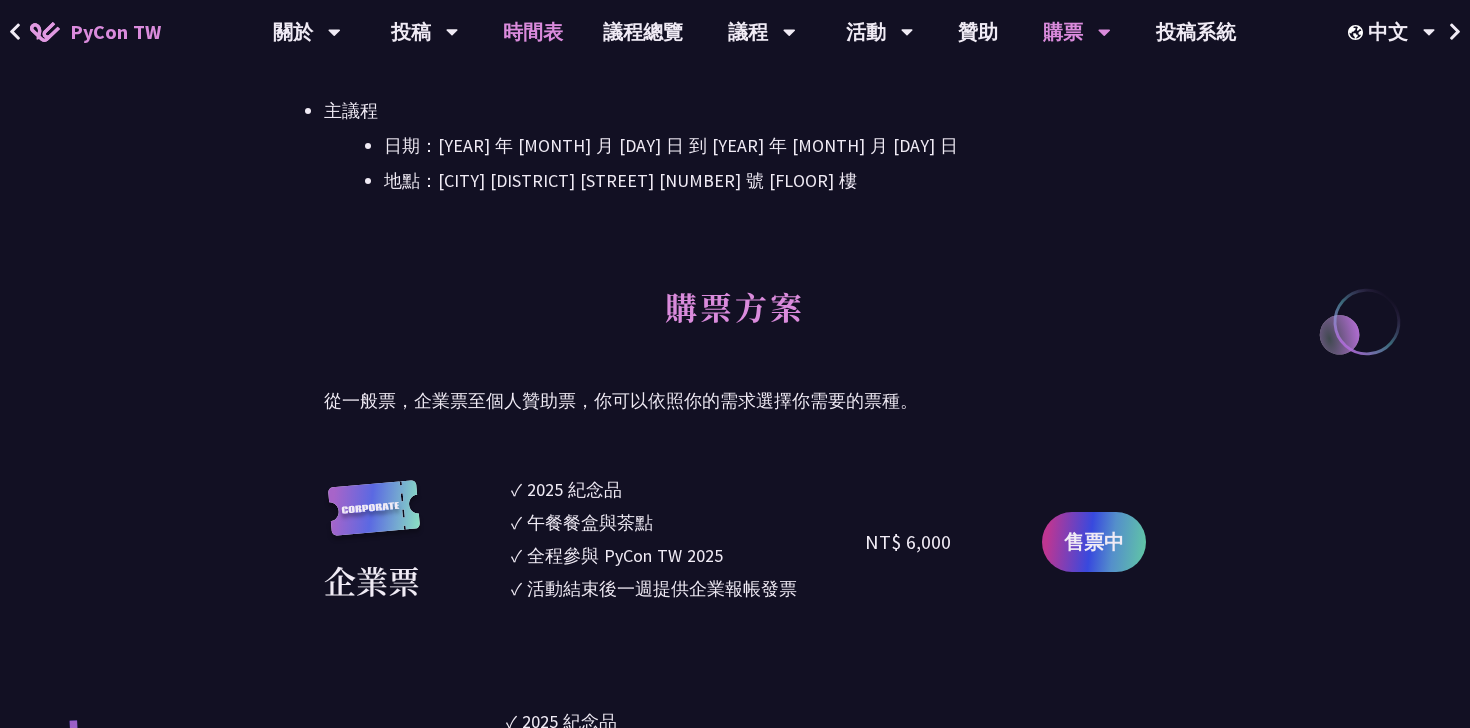 click on "時間表" at bounding box center (533, 32) 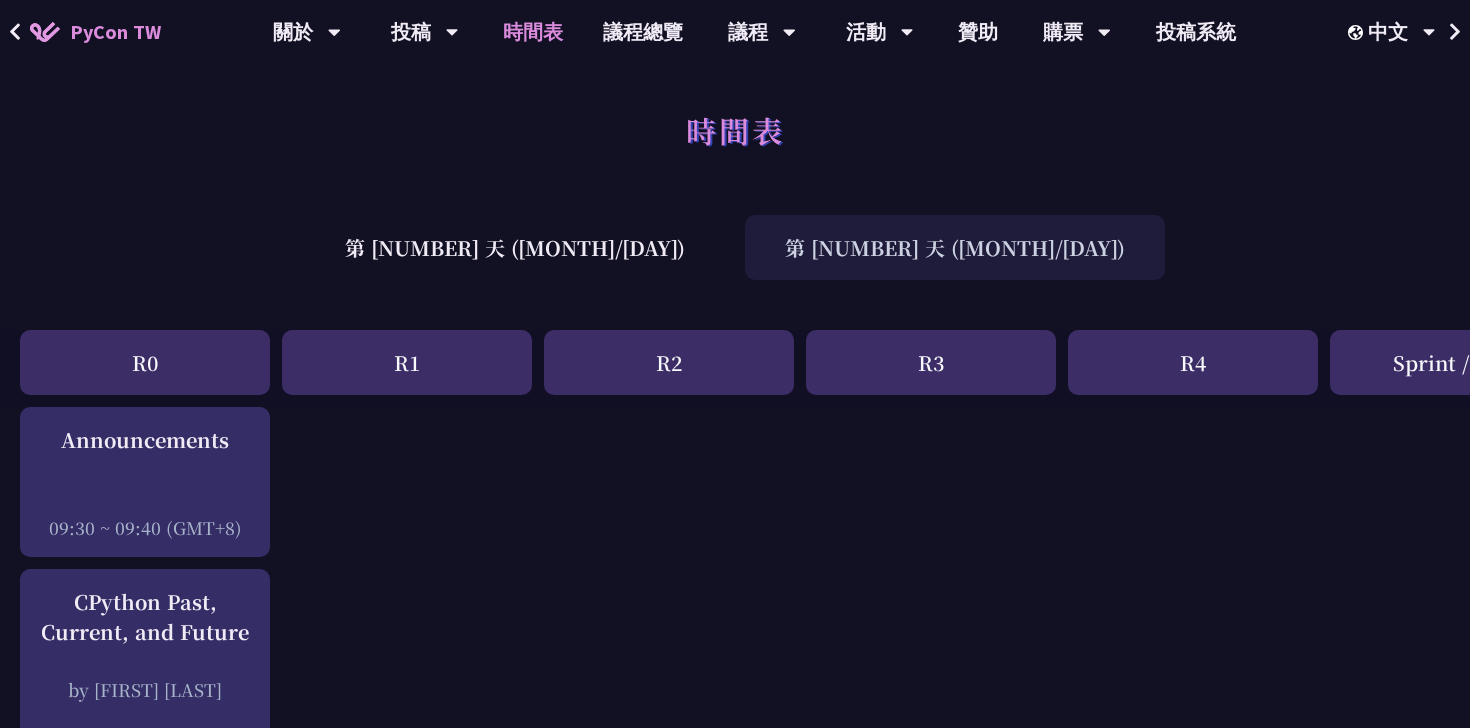 scroll, scrollTop: 0, scrollLeft: 0, axis: both 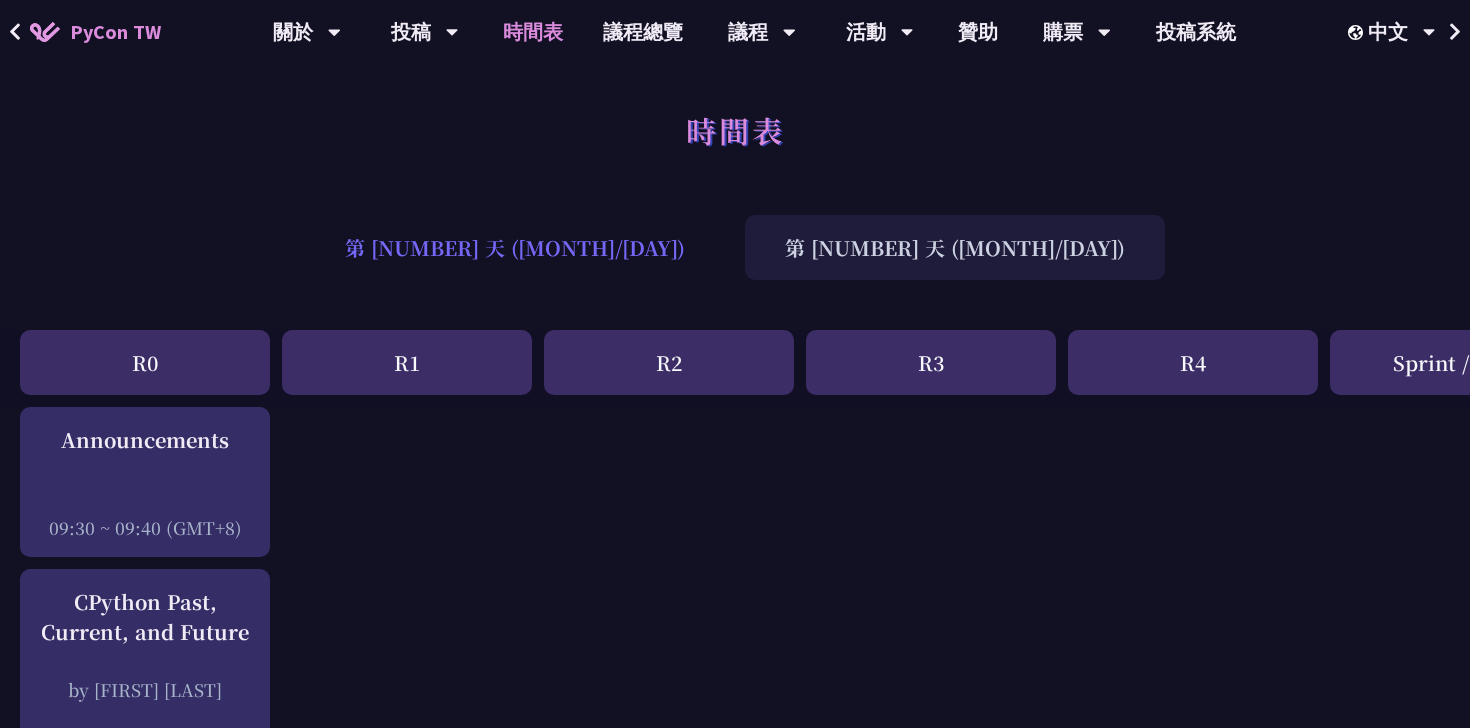 click on "第 [NUMBER] 天 ([MONTH]/[DAY])" at bounding box center (515, 247) 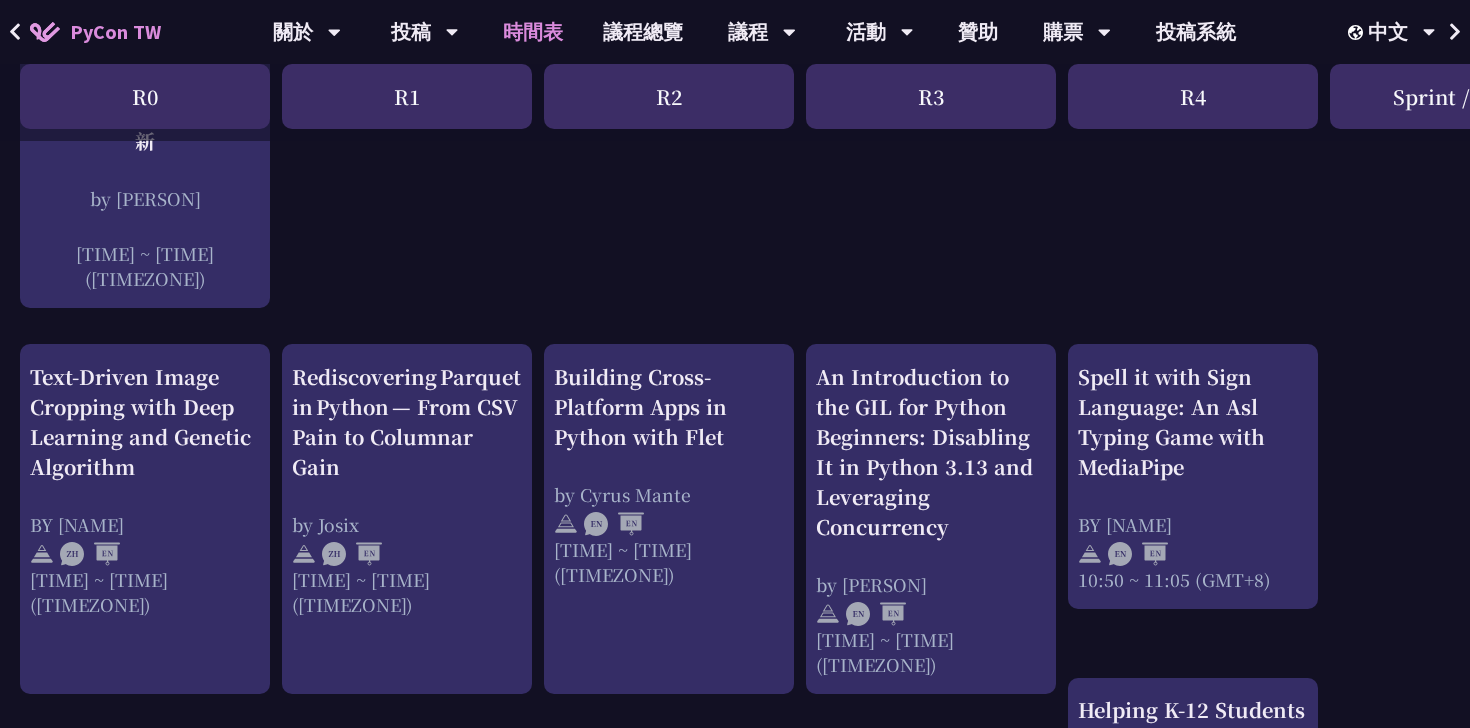 scroll, scrollTop: 0, scrollLeft: 0, axis: both 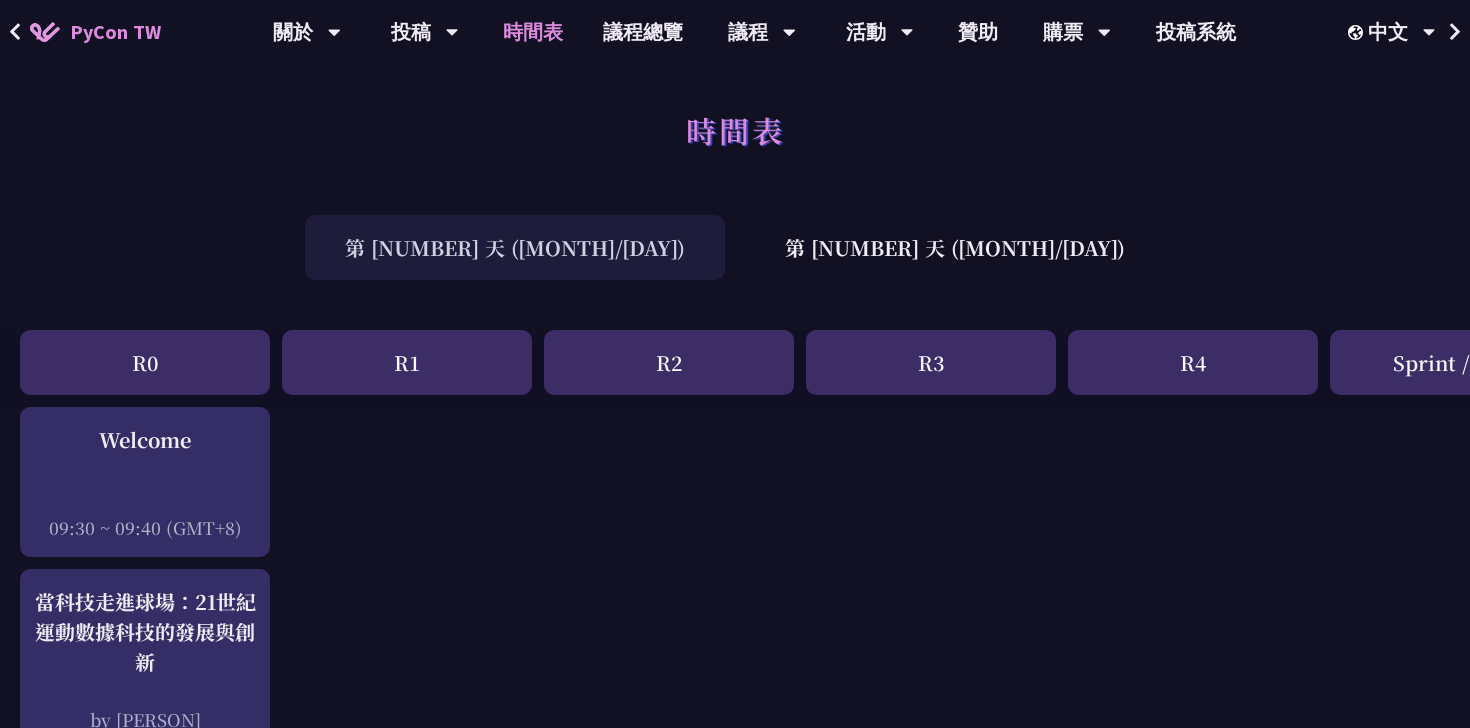 click on "時間表" at bounding box center (735, 152) 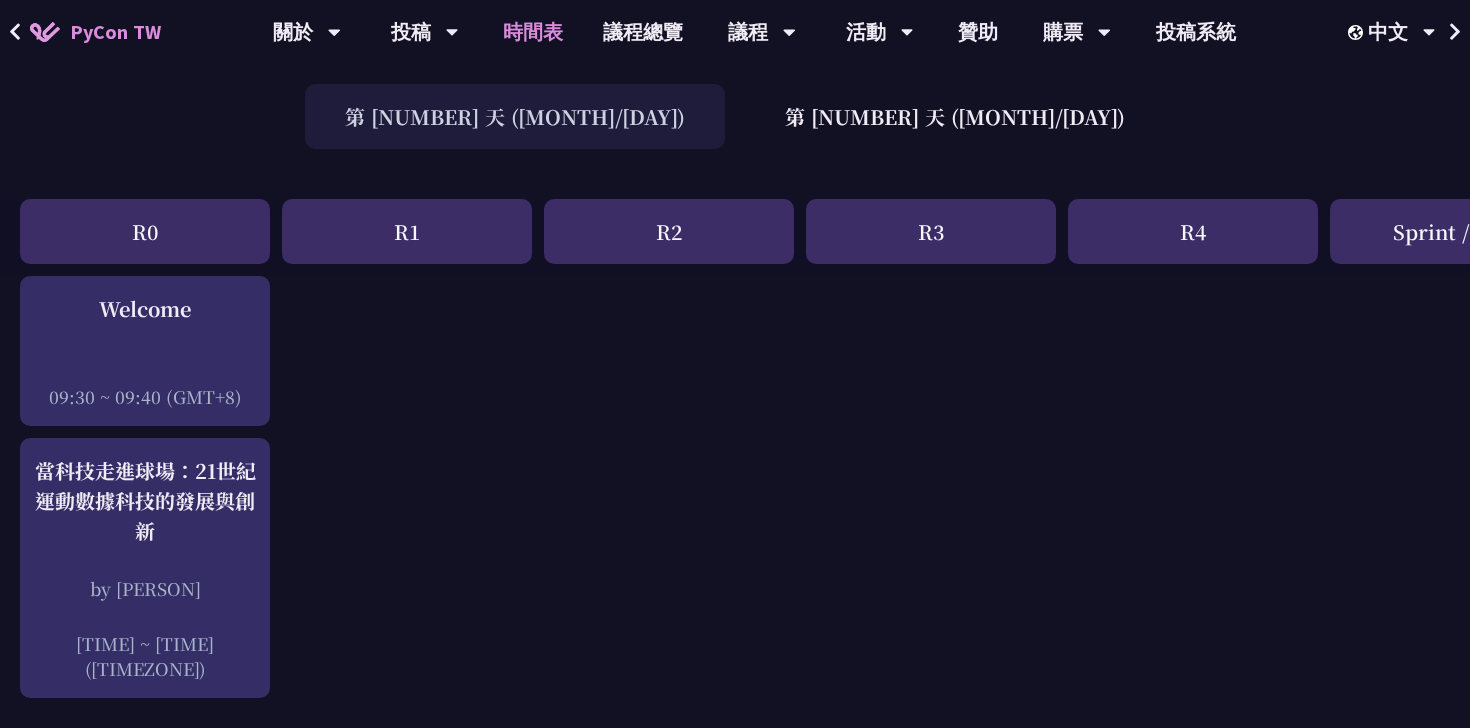 scroll, scrollTop: 0, scrollLeft: 0, axis: both 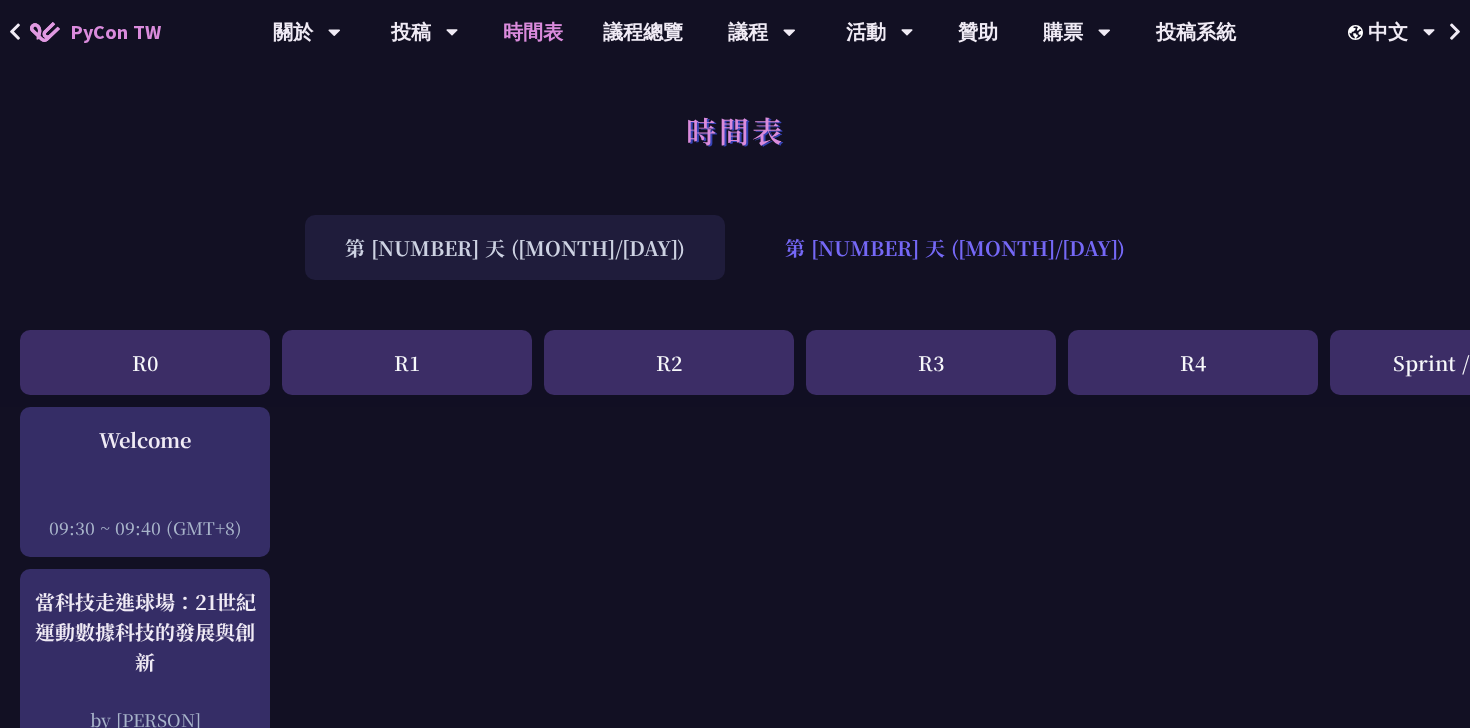 click on "第 [NUMBER] 天 ([MONTH]/[DAY])" at bounding box center [955, 247] 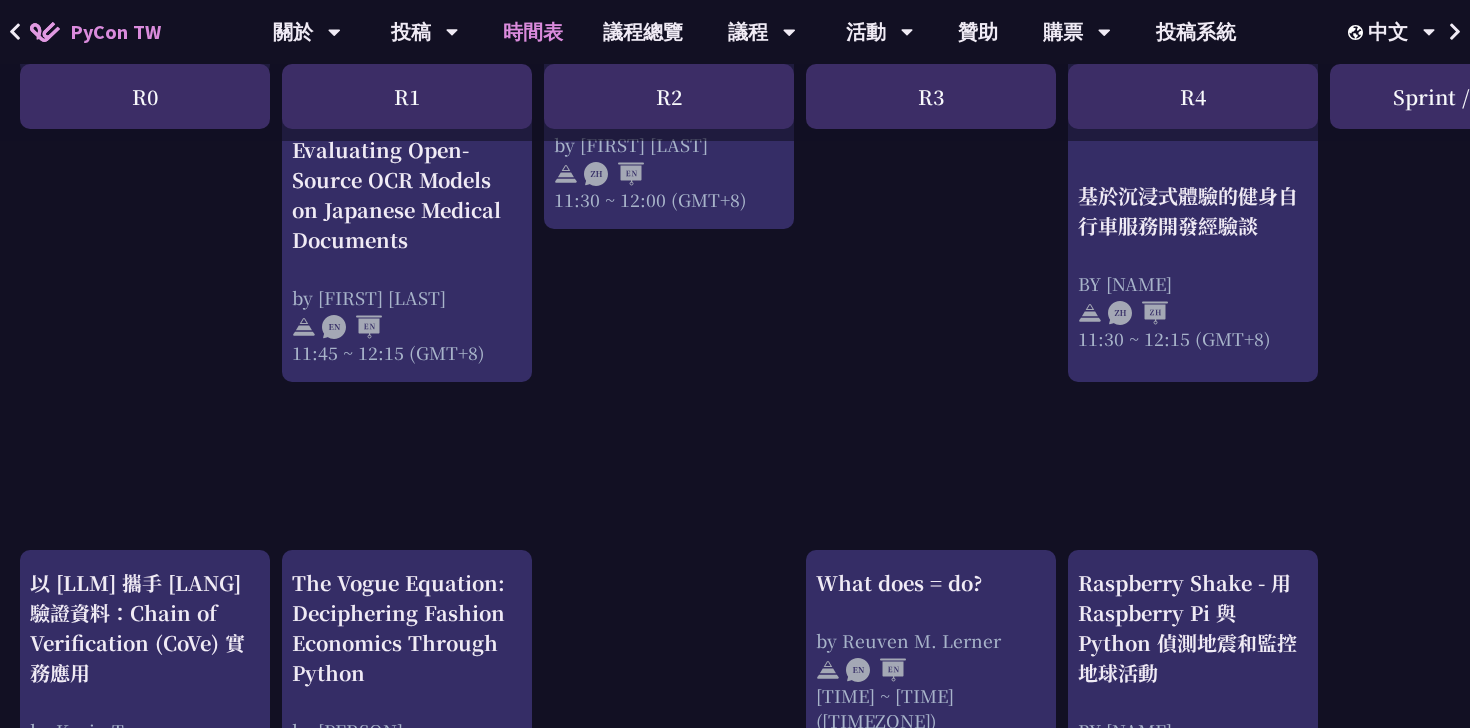 scroll, scrollTop: 1412, scrollLeft: 0, axis: vertical 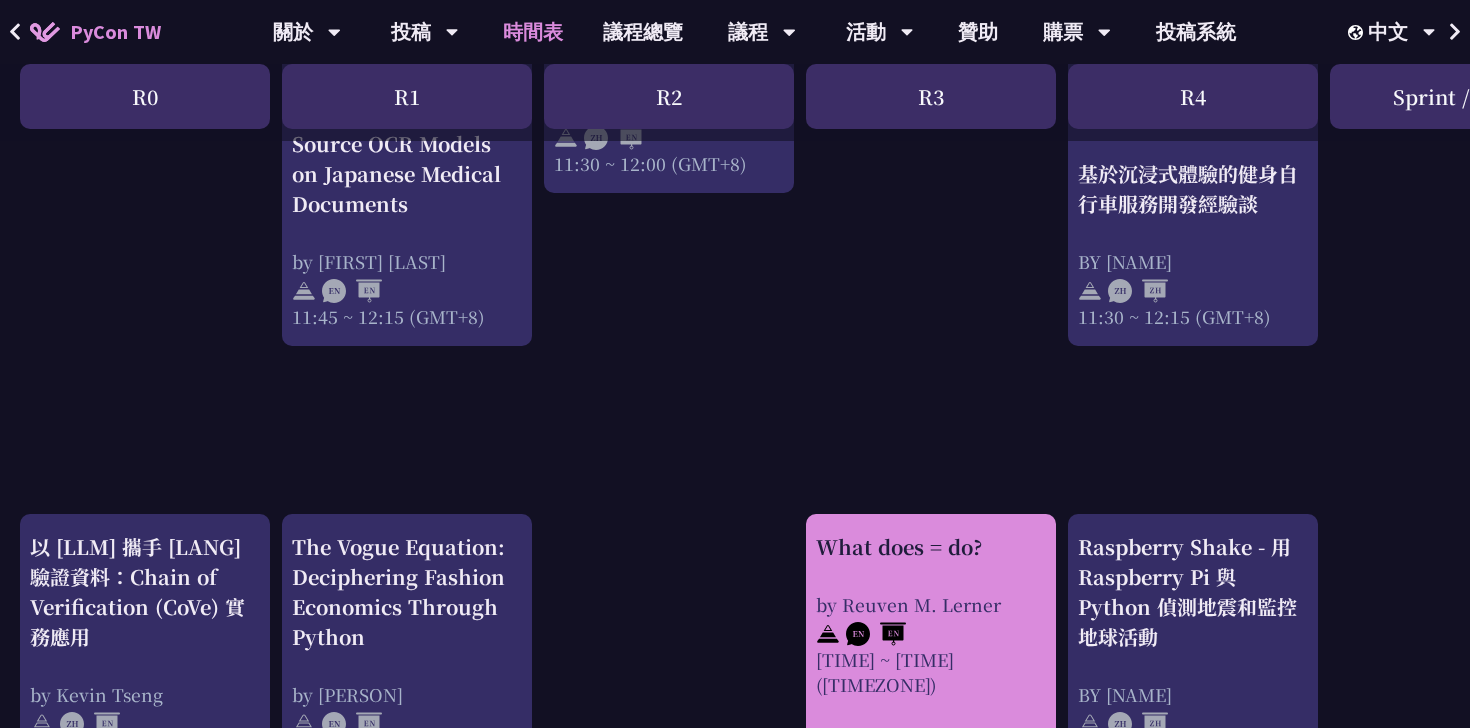 click on "What does = do?
by [PERSON]
13:20 ~ 14:05 (GMT+8)" at bounding box center [931, 614] 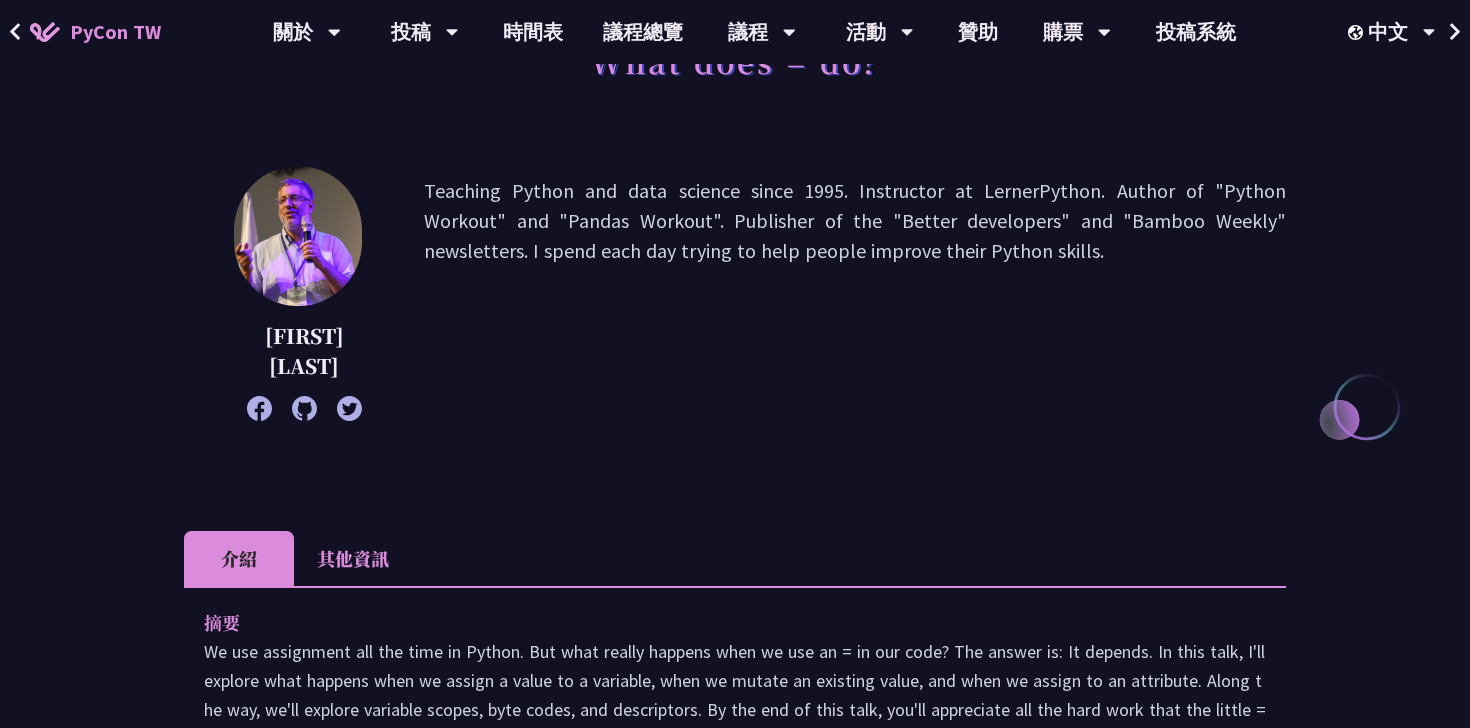 scroll, scrollTop: 175, scrollLeft: 0, axis: vertical 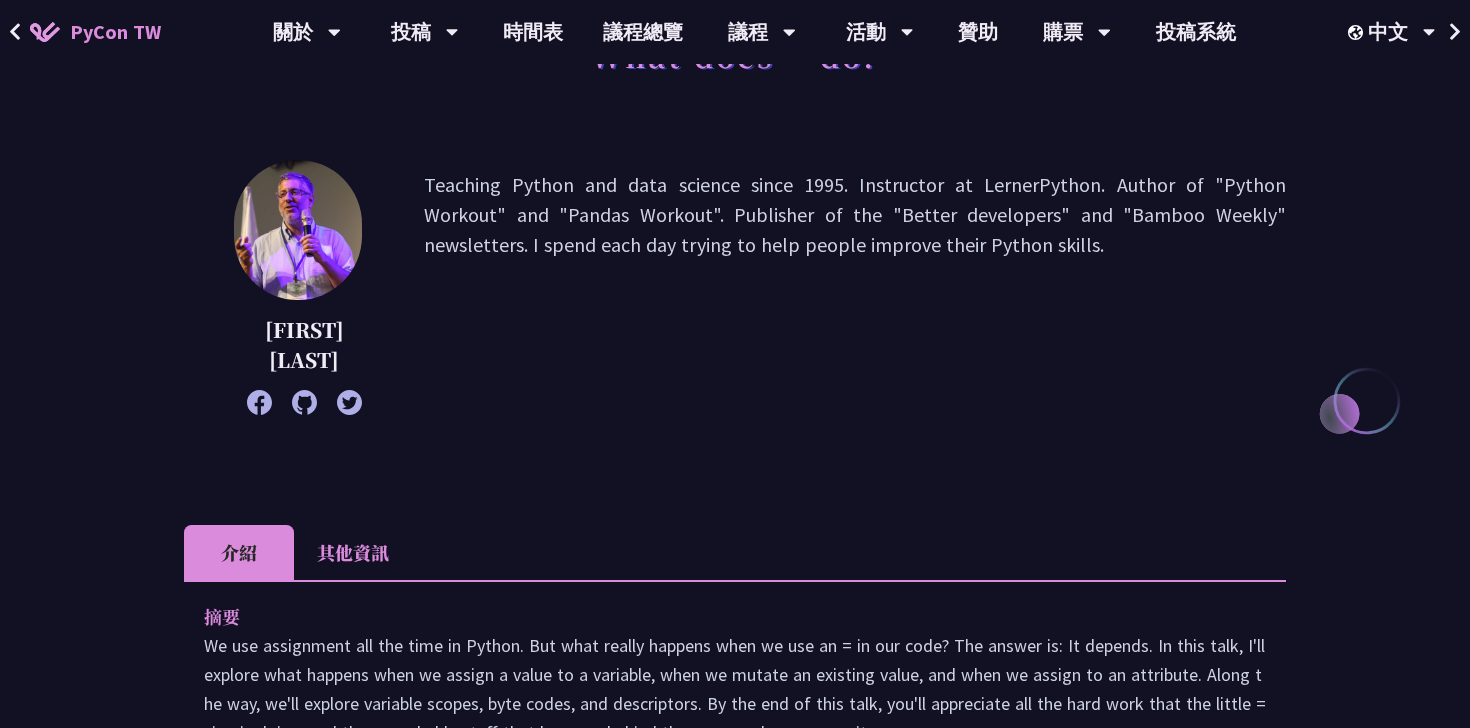 click on "Teaching Python and data science since 1995. Instructor at LernerPython. Author of "Python Workout" and "Pandas Workout". Publisher of the "Better developers" and "Bamboo Weekly" newsletters.  I spend each day trying to help people improve their Python skills." at bounding box center (855, 287) 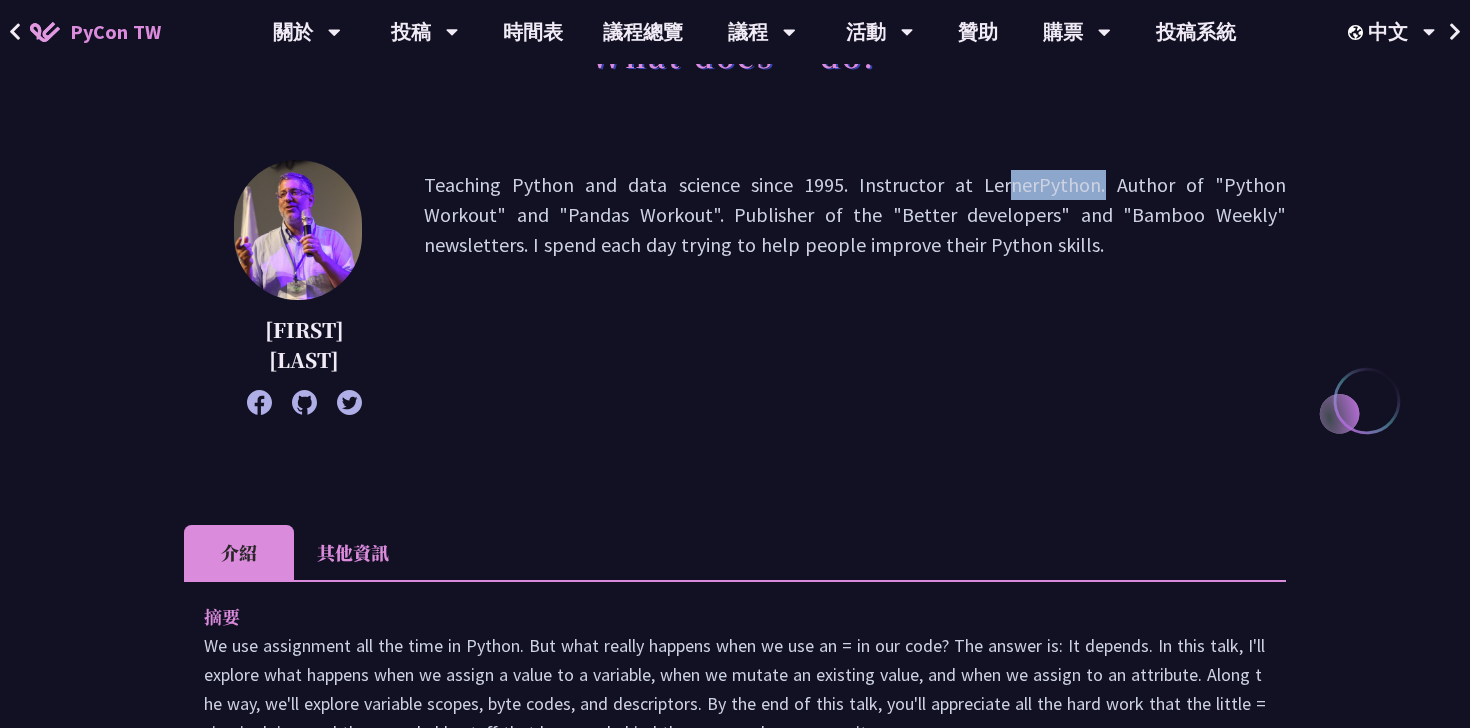 click on "Teaching Python and data science since 1995. Instructor at LernerPython. Author of "Python Workout" and "Pandas Workout". Publisher of the "Better developers" and "Bamboo Weekly" newsletters.  I spend each day trying to help people improve their Python skills." at bounding box center [855, 287] 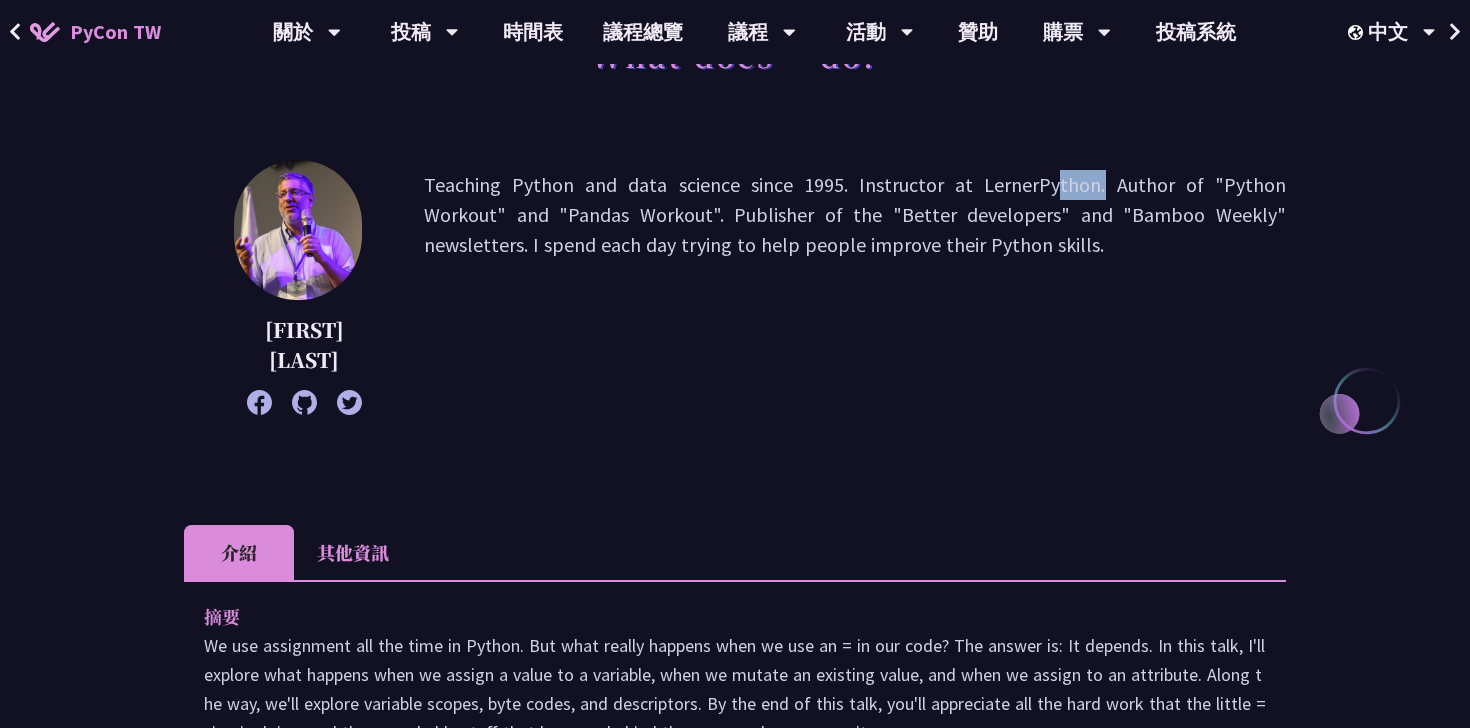 click on "Teaching Python and data science since 1995. Instructor at LernerPython. Author of "Python Workout" and "Pandas Workout". Publisher of the "Better developers" and "Bamboo Weekly" newsletters.  I spend each day trying to help people improve their Python skills." at bounding box center [855, 287] 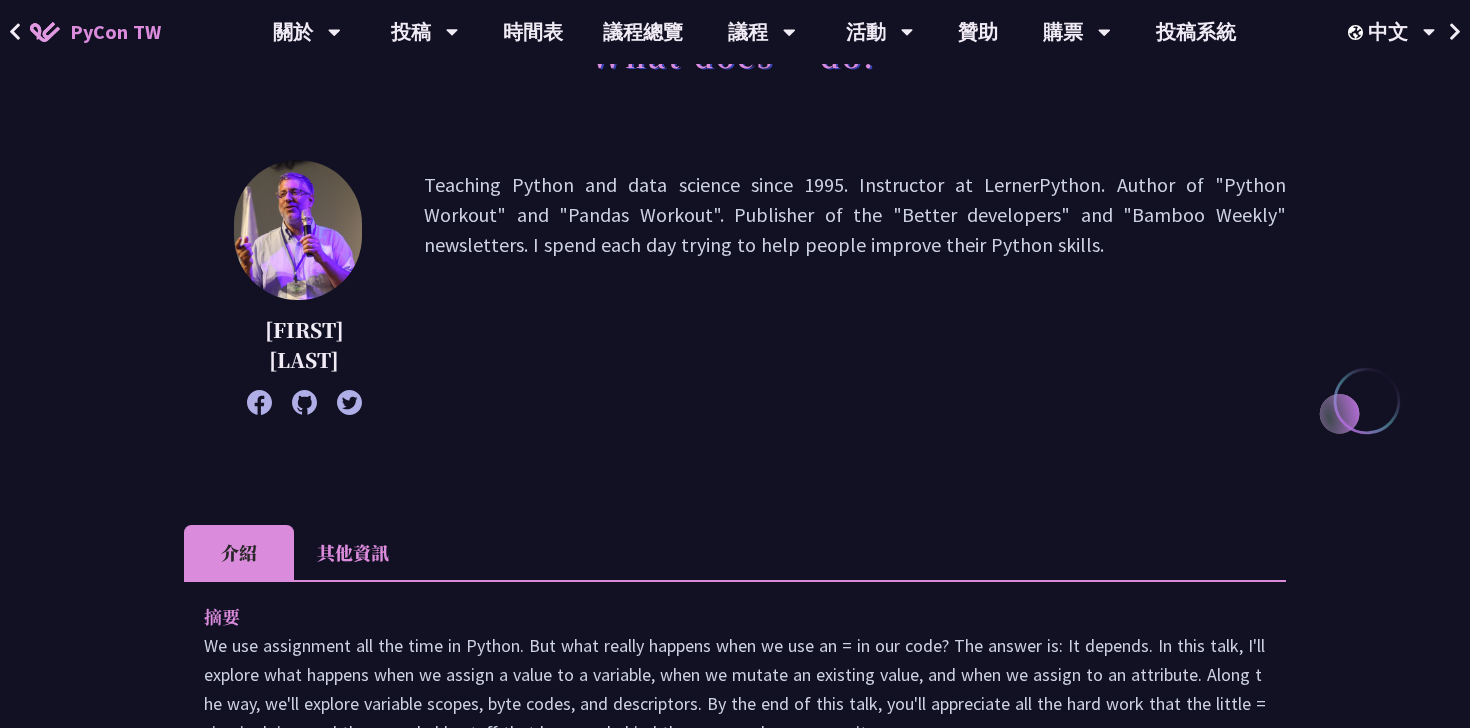 click on "Teaching Python and data science since 1995. Instructor at LernerPython. Author of "Python Workout" and "Pandas Workout". Publisher of the "Better developers" and "Bamboo Weekly" newsletters.  I spend each day trying to help people improve their Python skills." at bounding box center (855, 287) 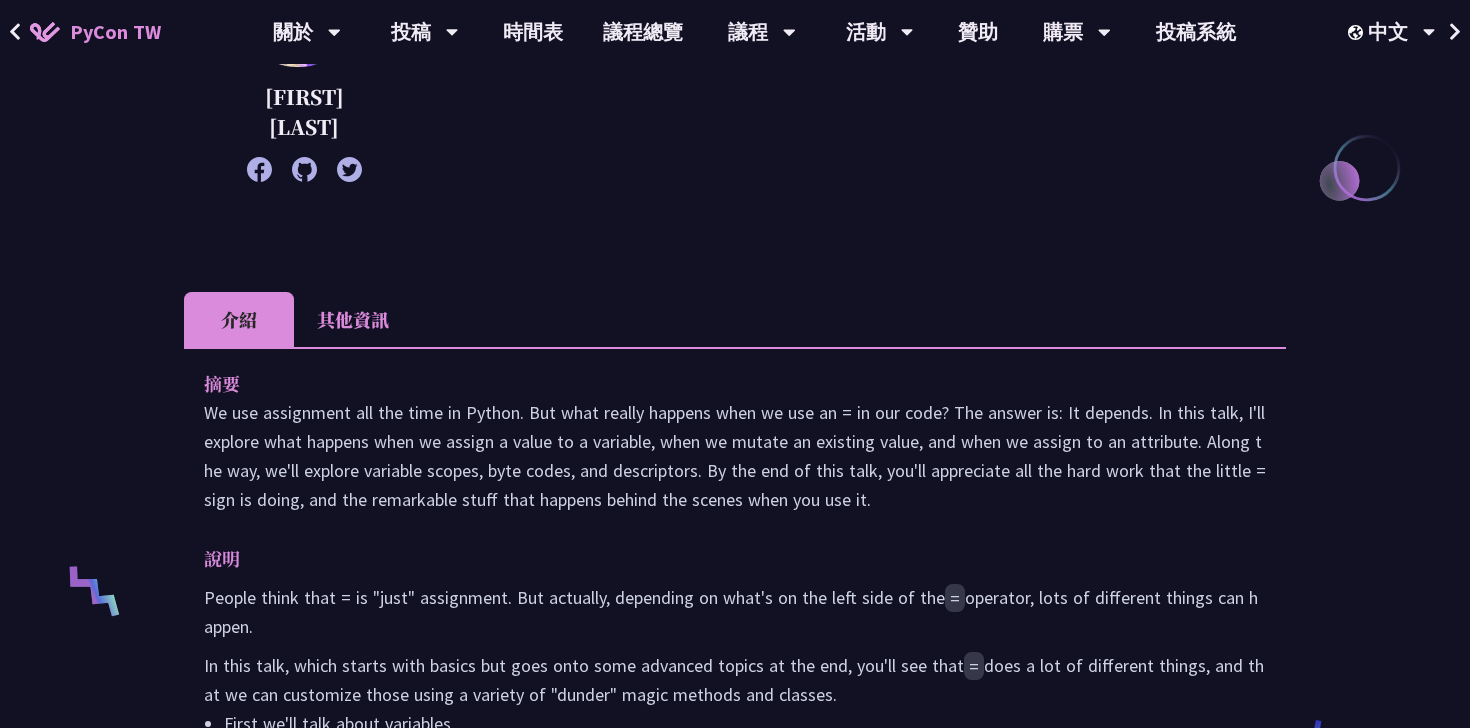 scroll, scrollTop: 314, scrollLeft: 0, axis: vertical 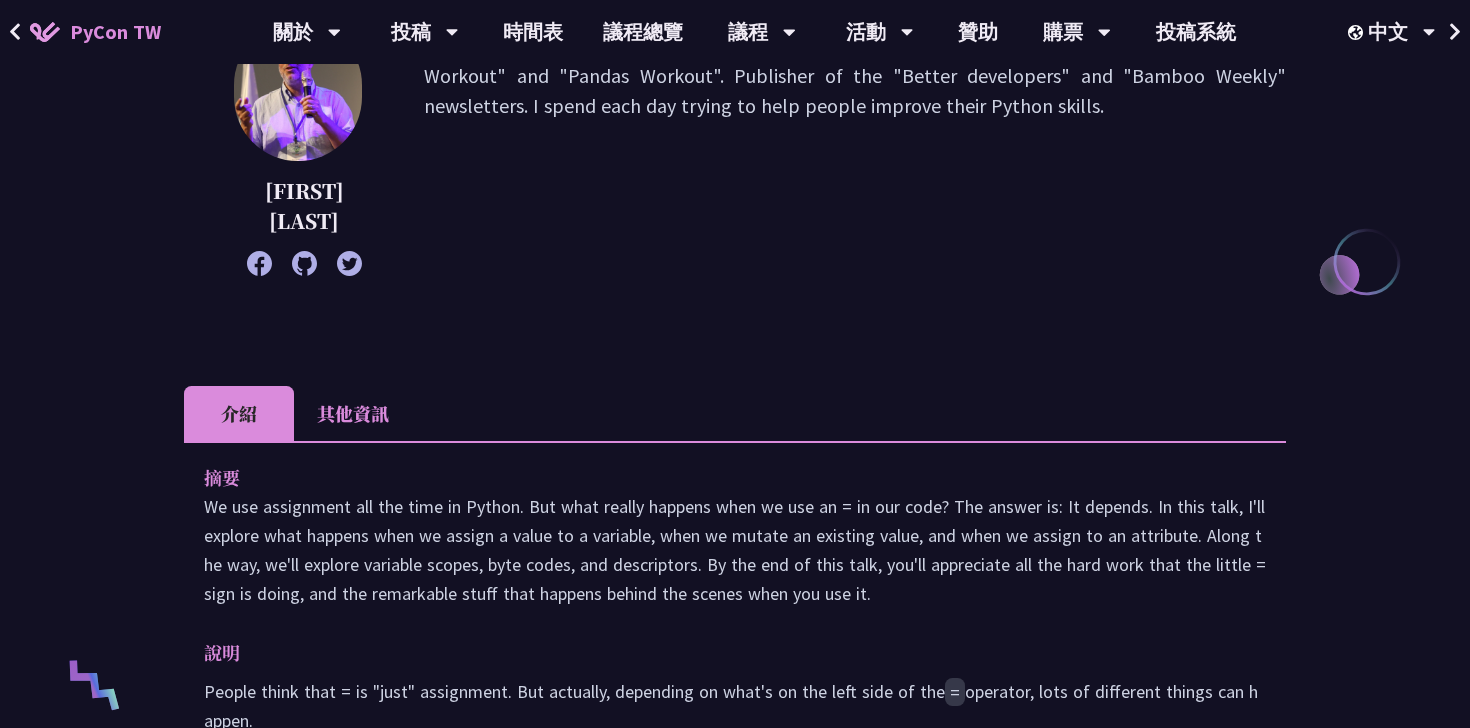 click on "其他資訊" at bounding box center [353, 413] 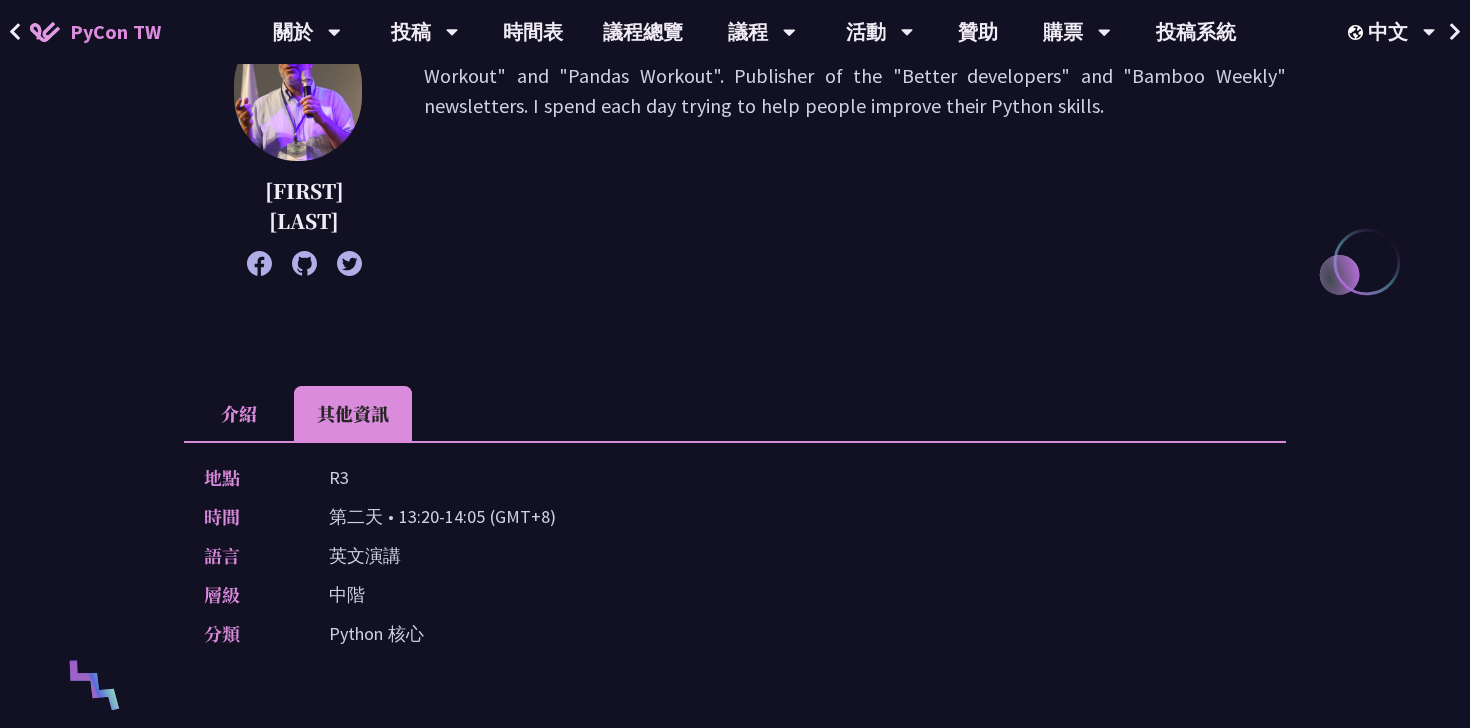 click on "介紹" at bounding box center (239, 413) 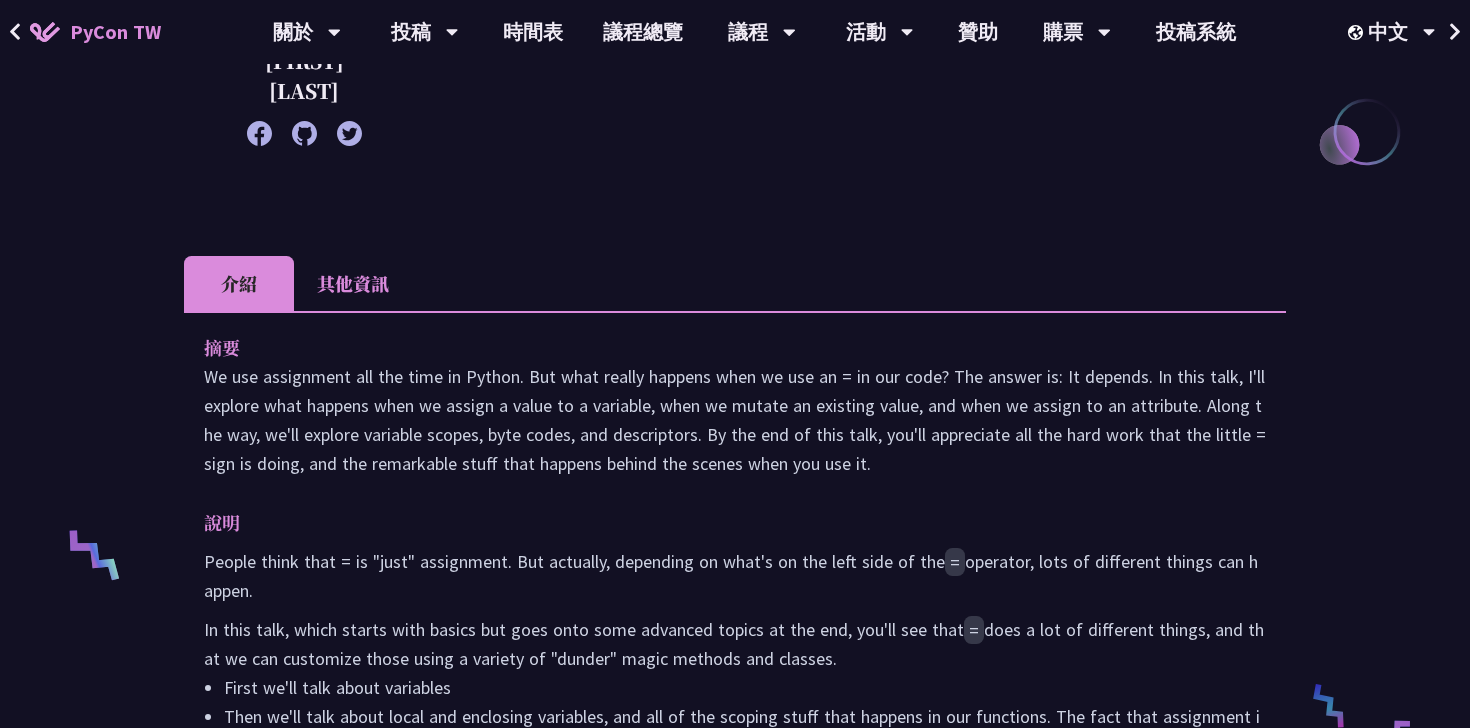 scroll, scrollTop: 473, scrollLeft: 0, axis: vertical 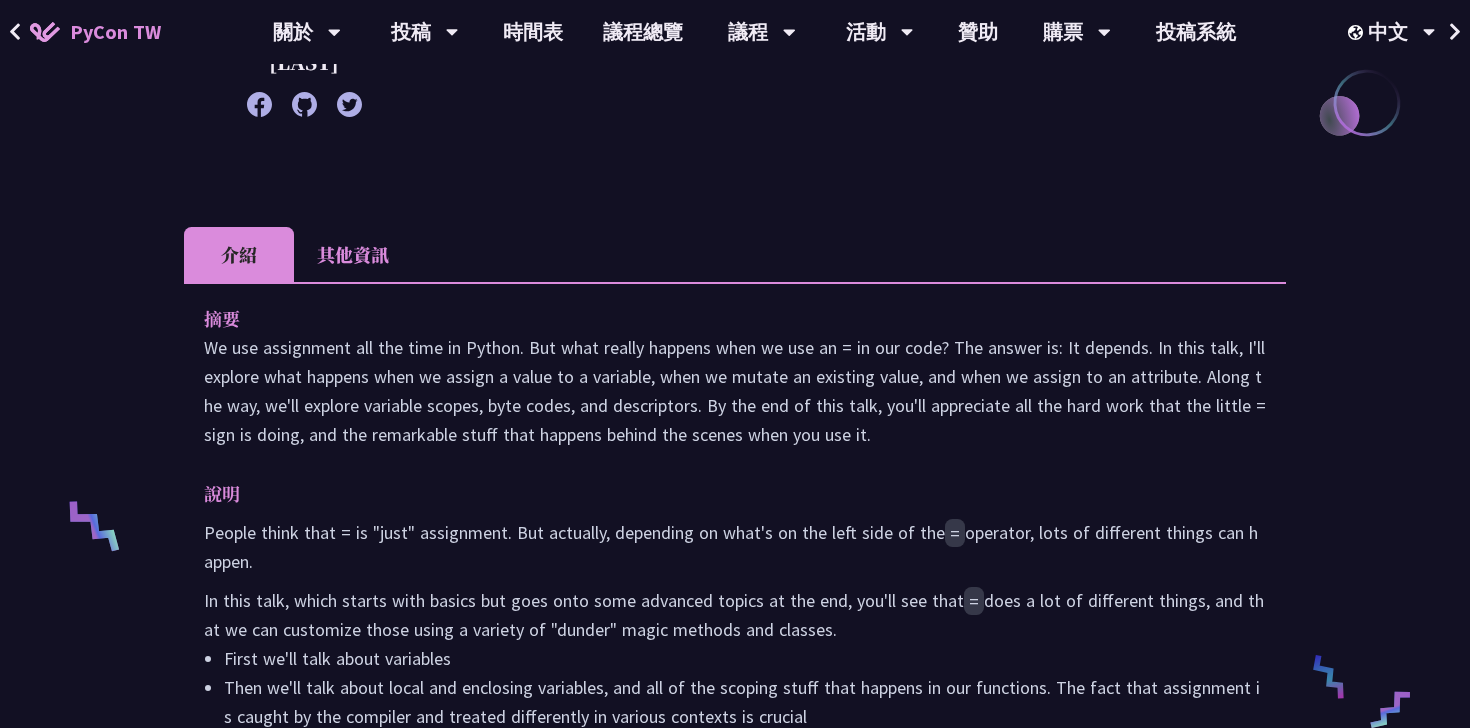 drag, startPoint x: 524, startPoint y: 349, endPoint x: 815, endPoint y: 505, distance: 330.17722 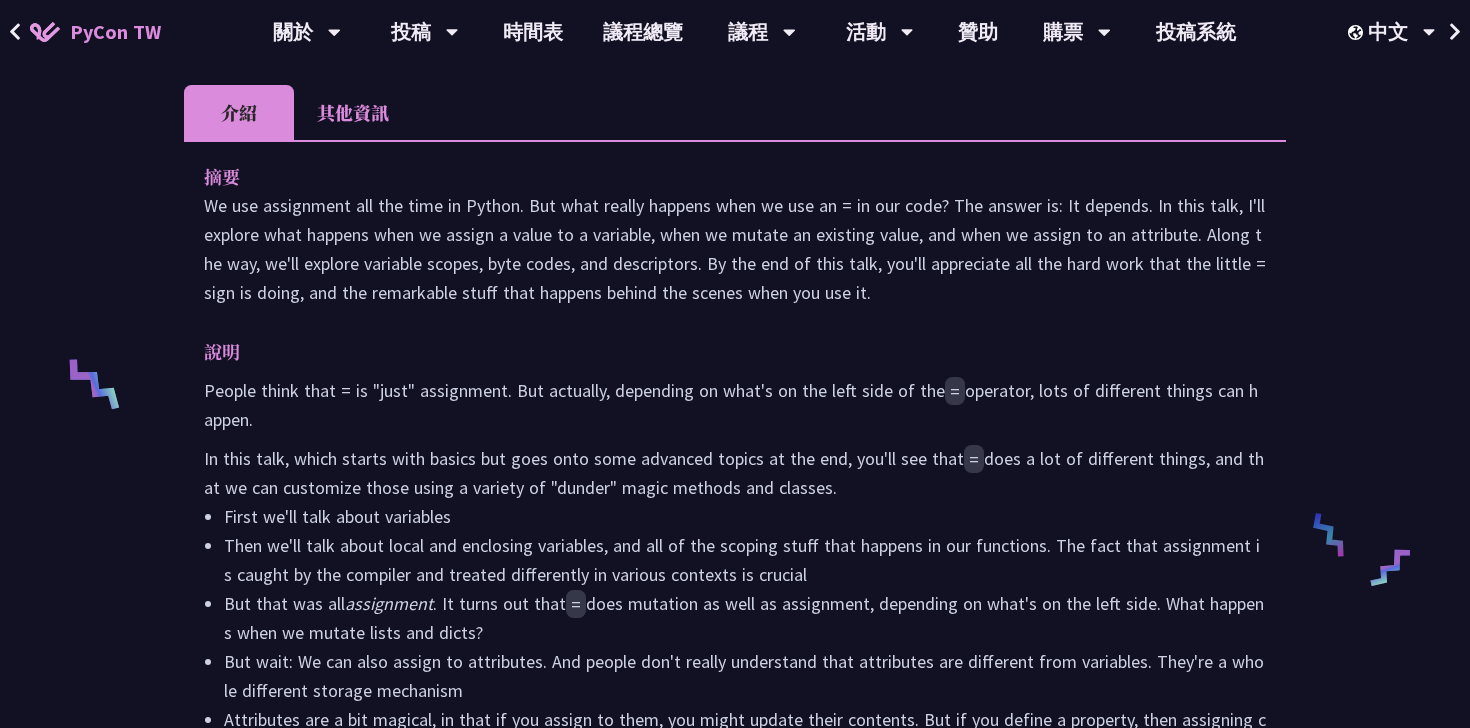 scroll, scrollTop: 710, scrollLeft: 0, axis: vertical 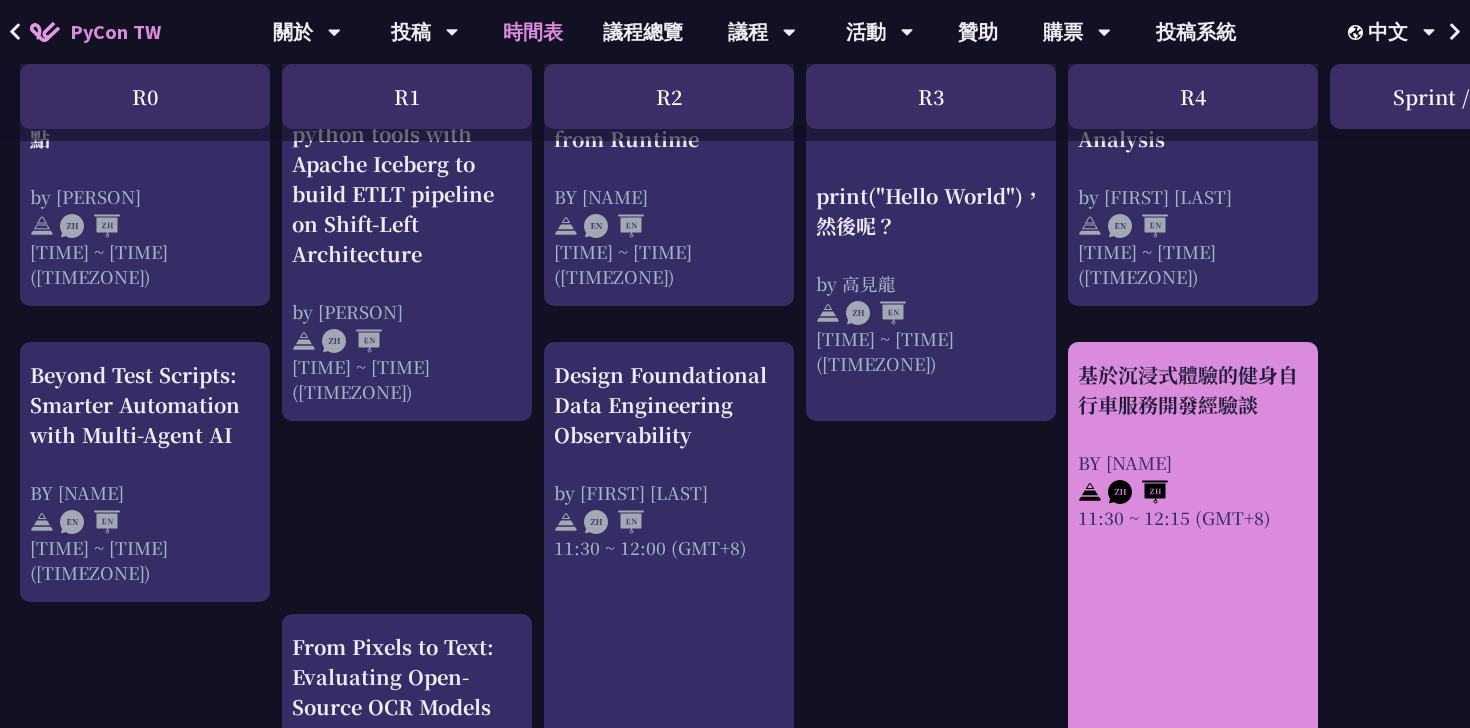 click on "基於沉浸式體驗的健身自行車服務開發經驗談" at bounding box center [1193, 390] 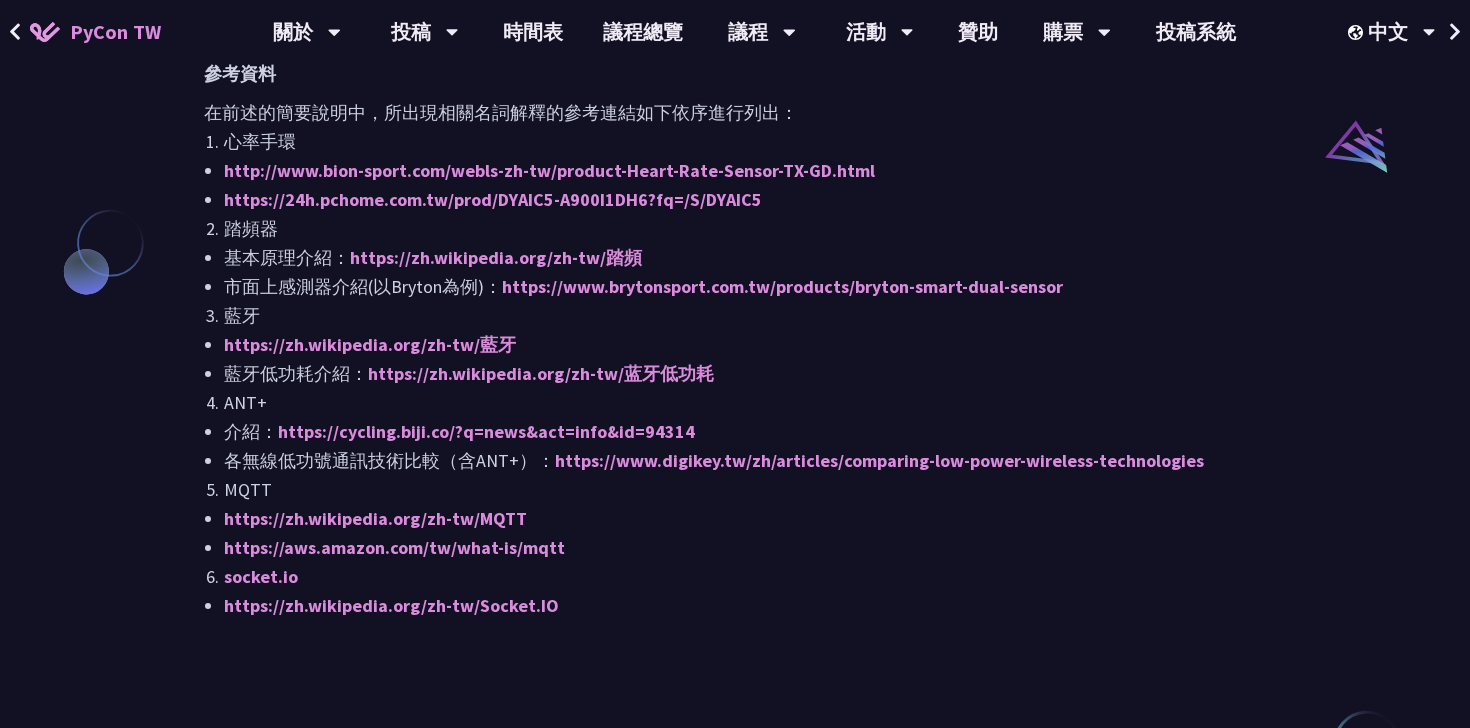 scroll, scrollTop: 1561, scrollLeft: 0, axis: vertical 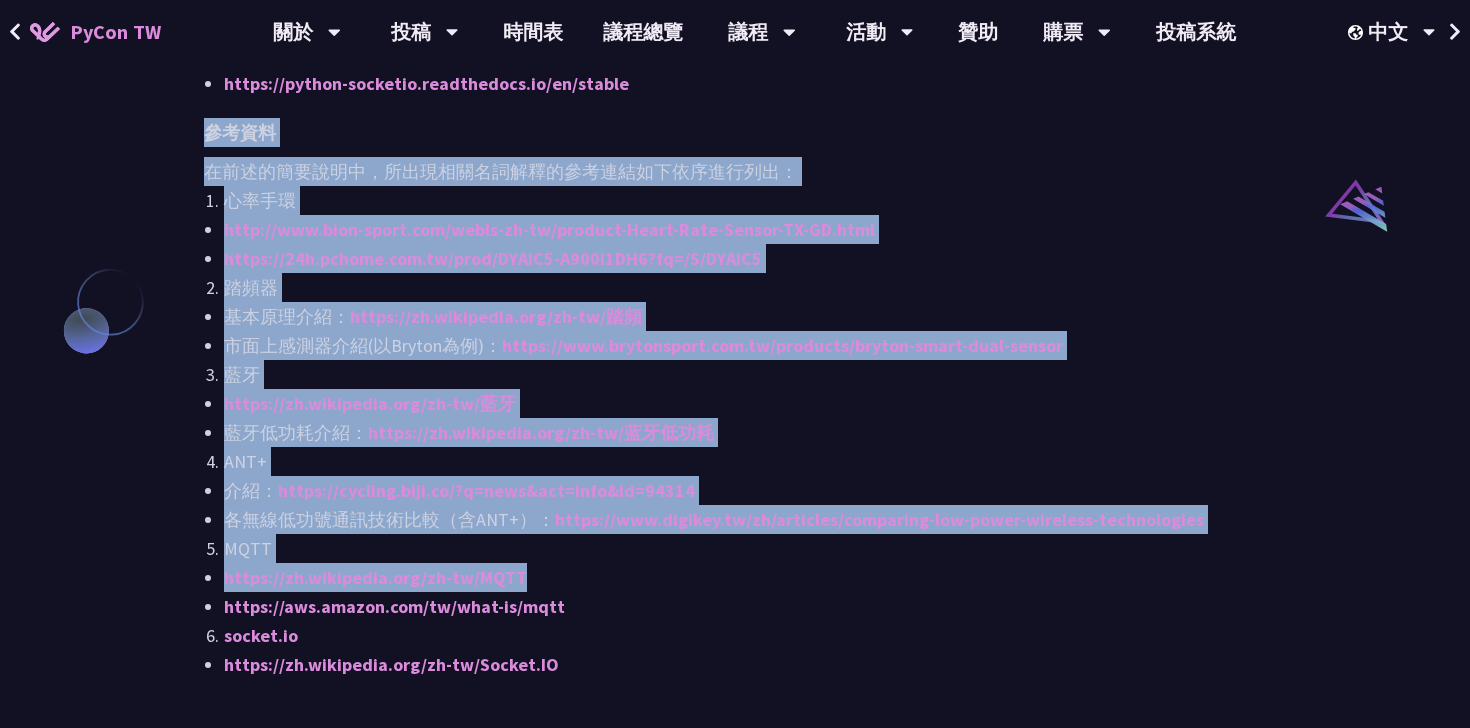 drag, startPoint x: 930, startPoint y: 164, endPoint x: 858, endPoint y: 624, distance: 465.60068 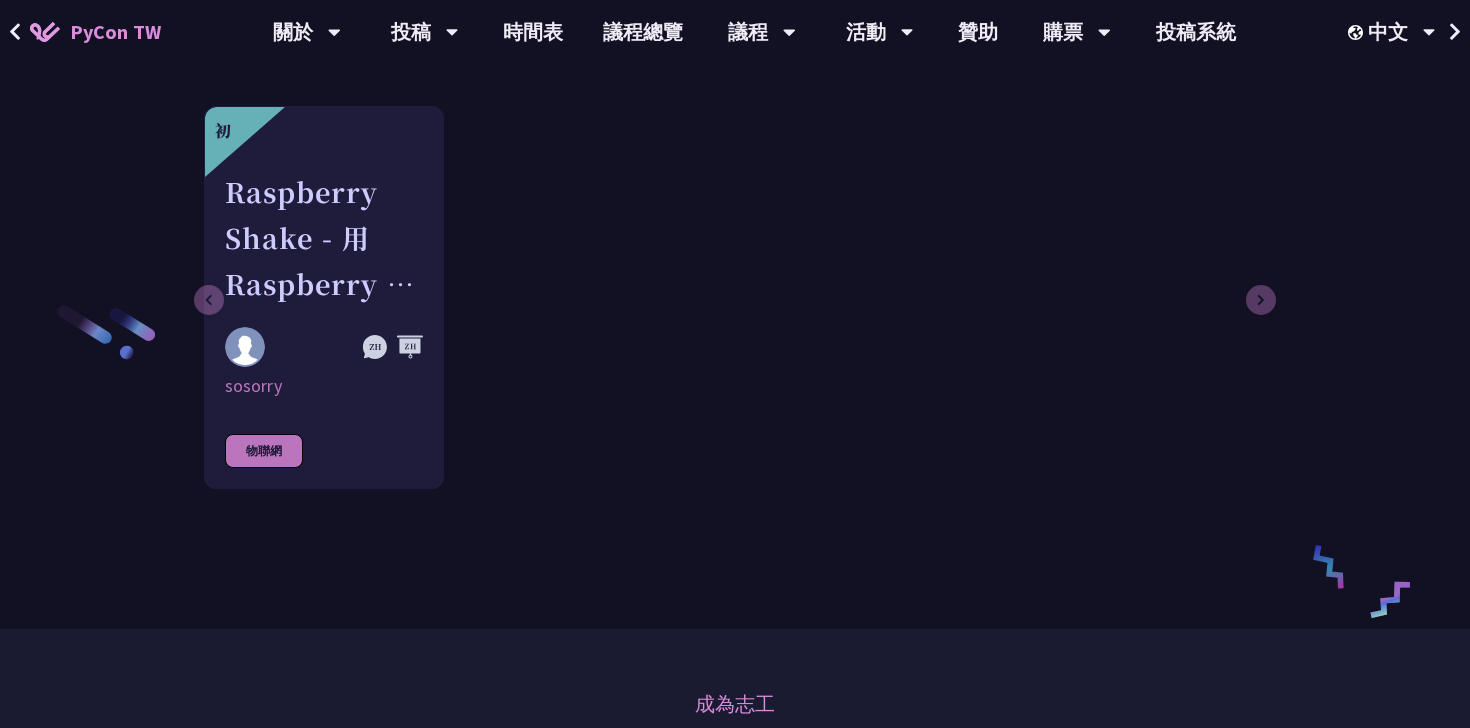 scroll, scrollTop: 2376, scrollLeft: 0, axis: vertical 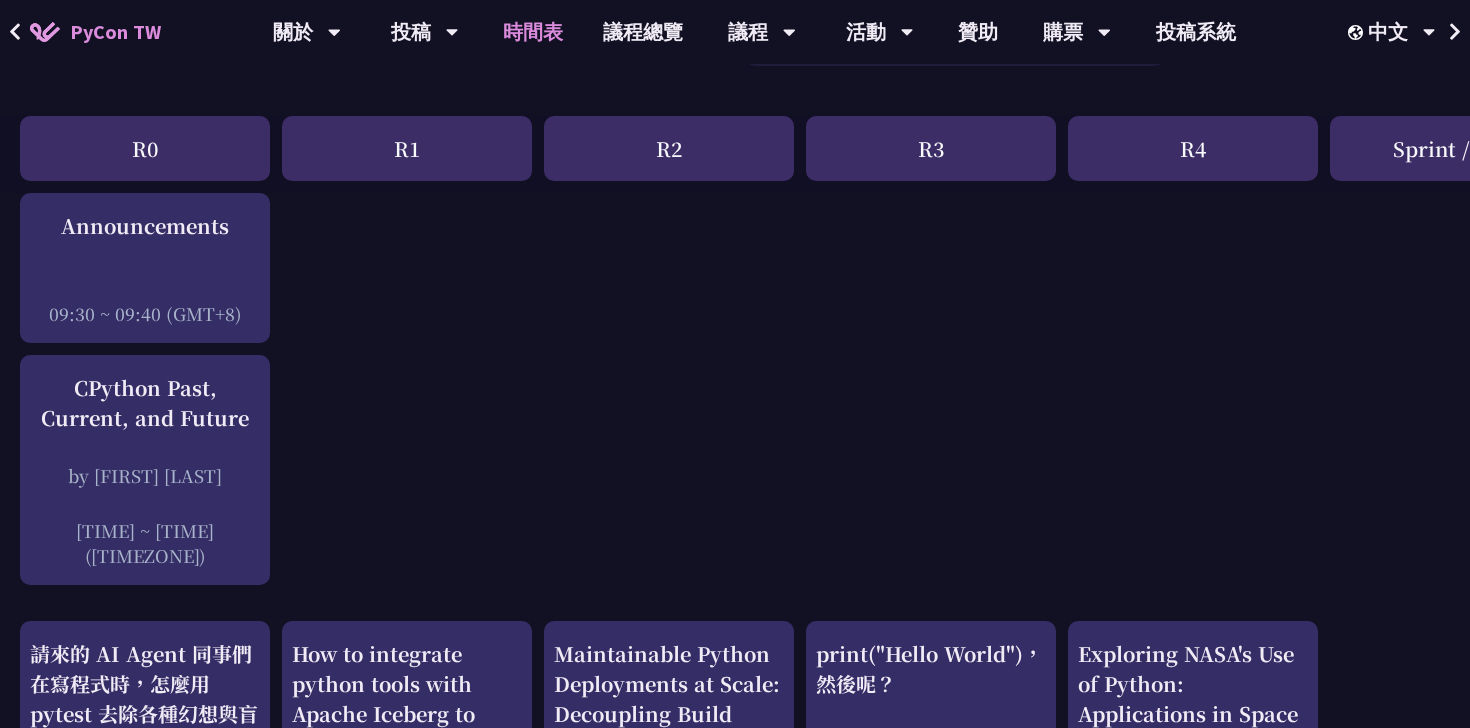 click on "R0" at bounding box center (145, 148) 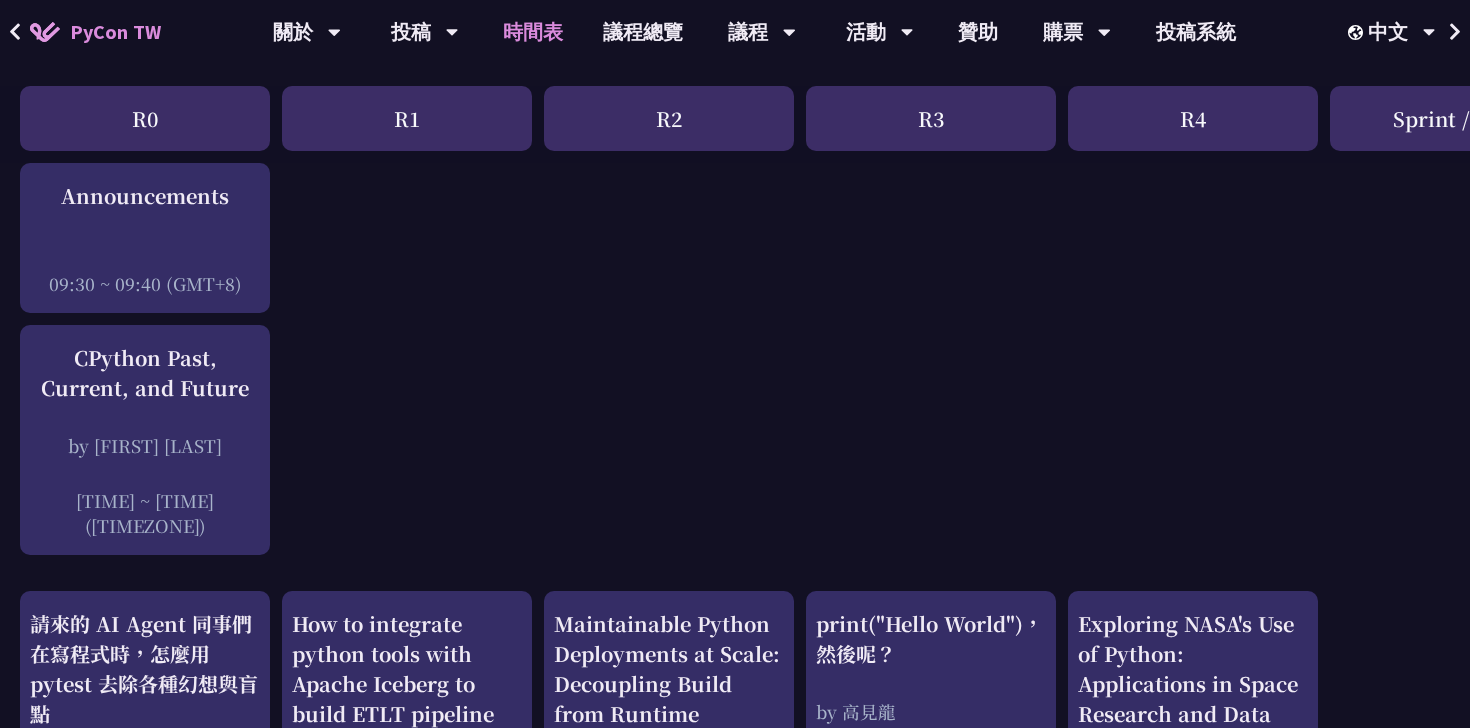 scroll, scrollTop: 0, scrollLeft: 0, axis: both 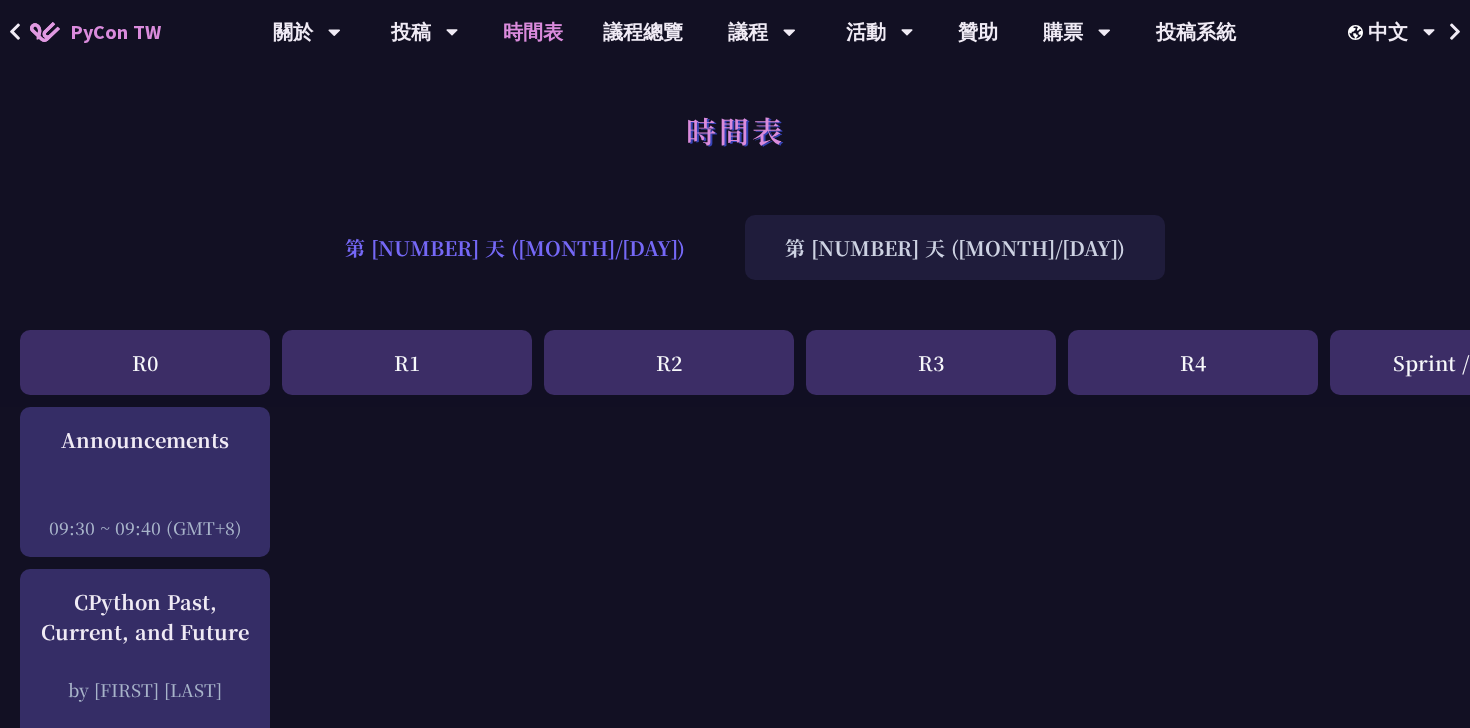 click on "第 [NUMBER] 天 ([MONTH]/[DAY])" at bounding box center [515, 247] 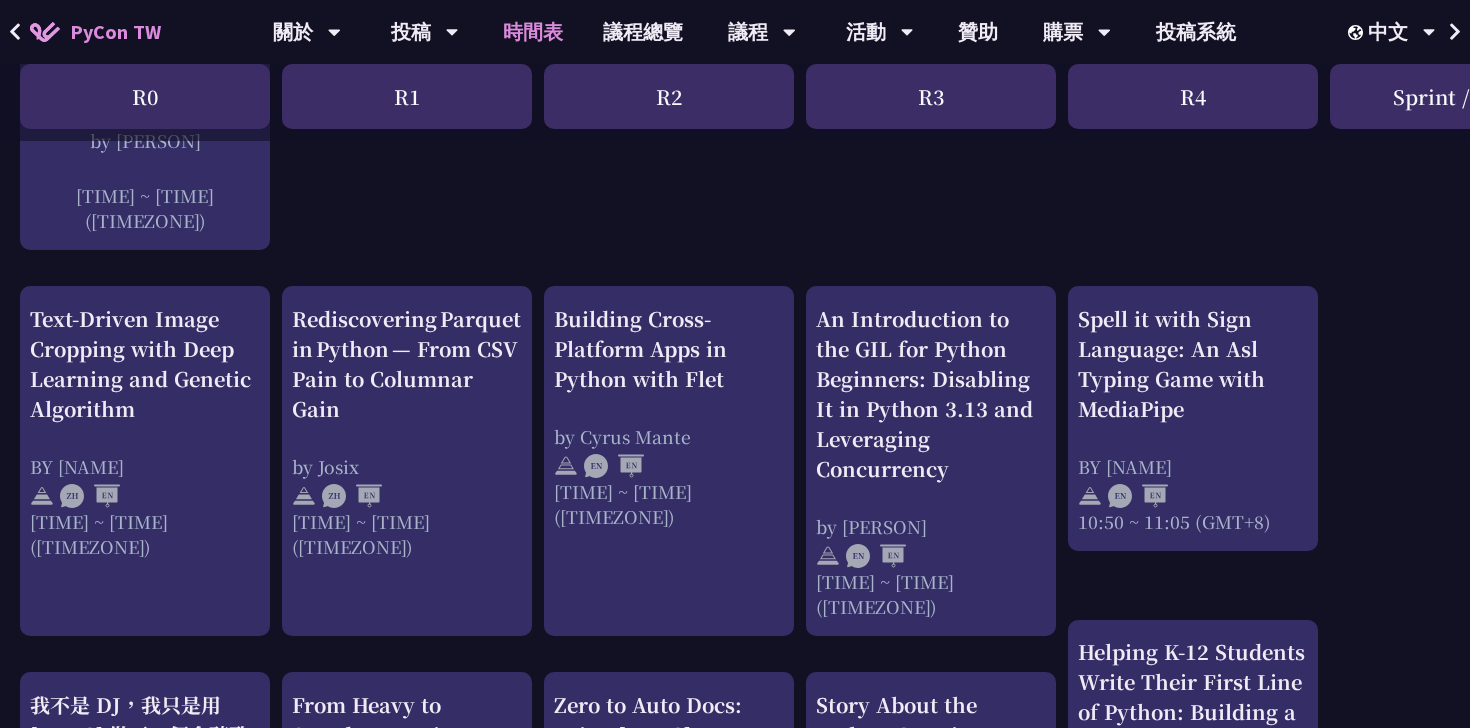 scroll, scrollTop: 660, scrollLeft: 0, axis: vertical 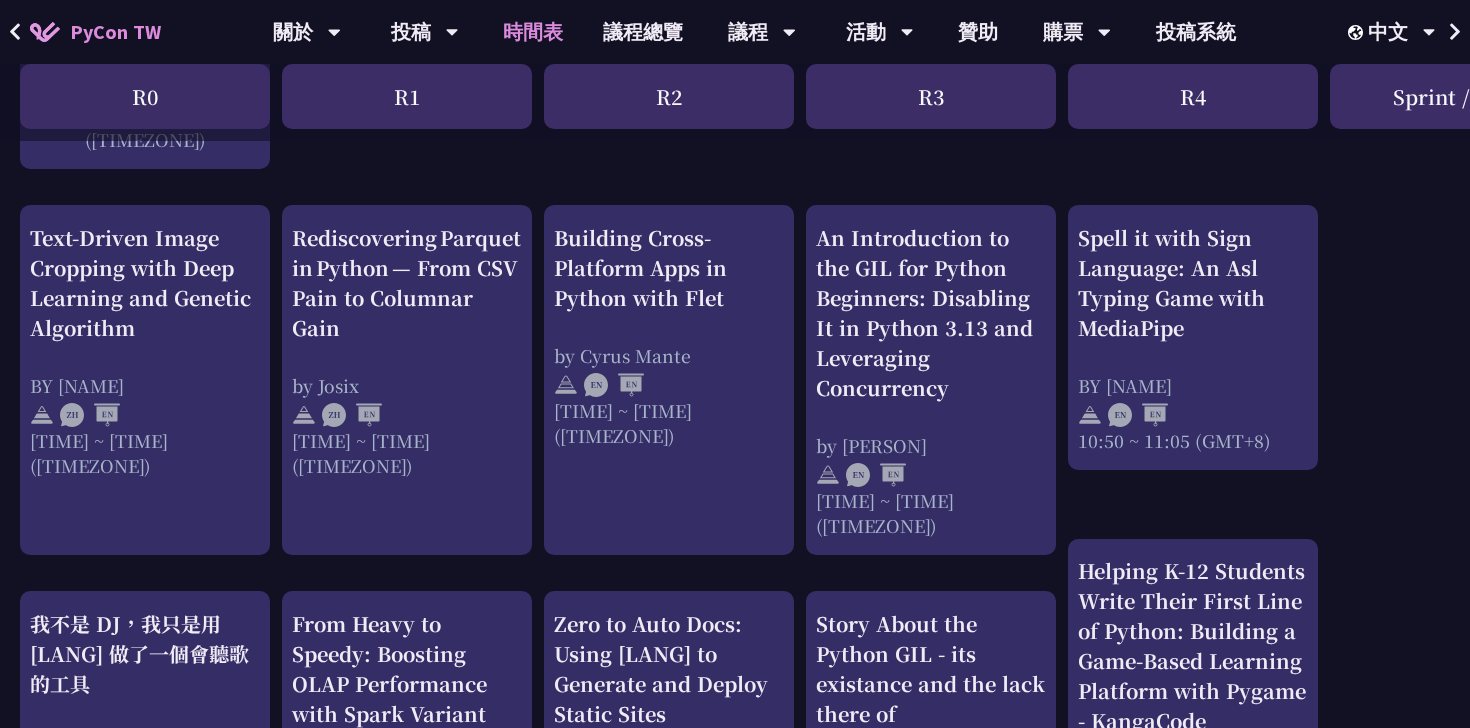 click on "An Introduction to the GIL for Python Beginners: Disabling It in Python 3.13 and Leveraging Concurrency
by [PERSON]
10:50 ~ 11:20 (GMT+8)
Story About the Python GIL - its existance and the lack there of
by [PERSON]
11:30 ~ 12:00 (GMT+8)
AST Black Magic: Run synchronous Python code on asynchronous Pyodide
by [PERSON]
13:20 ~ 13:50 (GMT+8)
Python FFI 的陰暗角落
by [PERSON]
14:00 ~ 14:30 (GMT+8)
當科技走進球場：21世紀運動數據科技的發展與創新
by [PERSON]
09:40 ~ 10:40 (GMT+8)
Welcome
09:30 ~ 09:40 (GMT+8)
Text-Driven Image Cropping with Deep Learning and Genetic Algorithm
by Mazer             by [PERSON]" at bounding box center [1062, 1386] 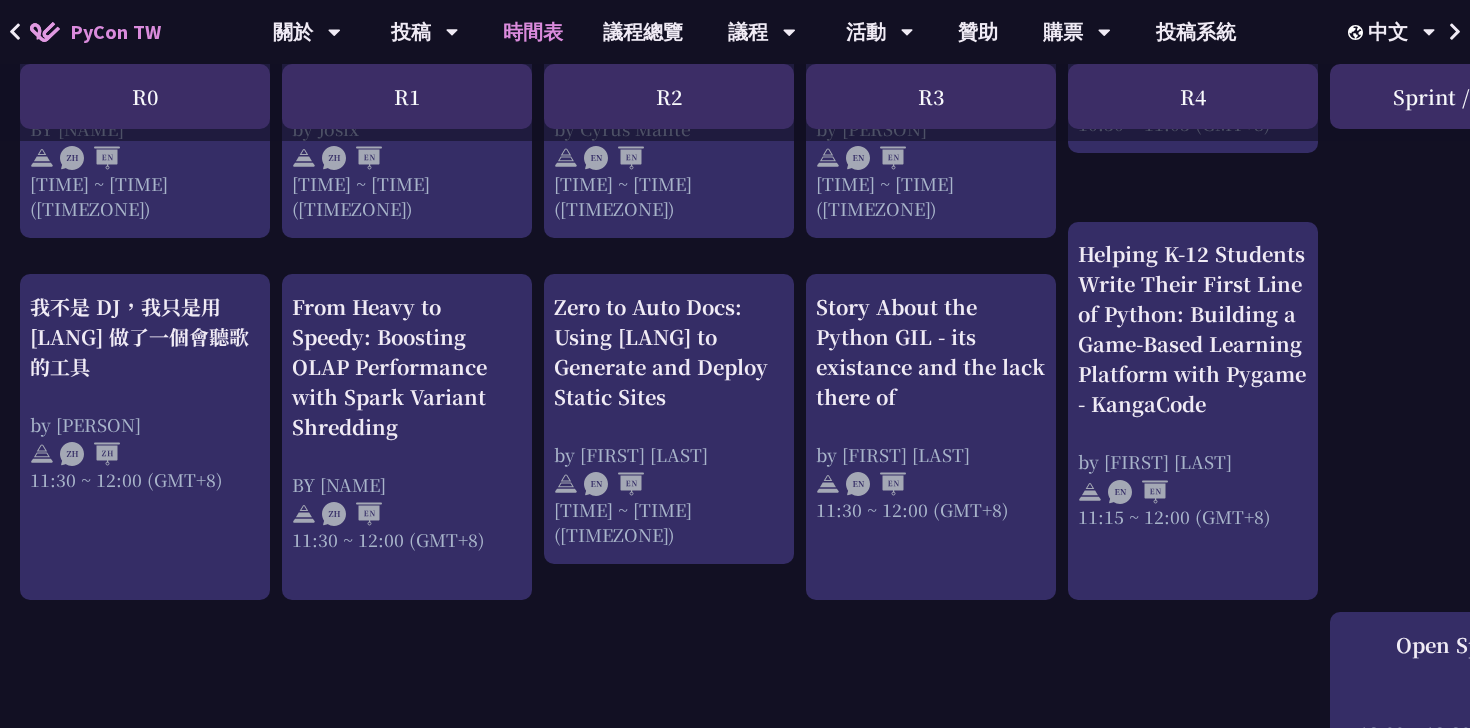 scroll, scrollTop: 978, scrollLeft: 0, axis: vertical 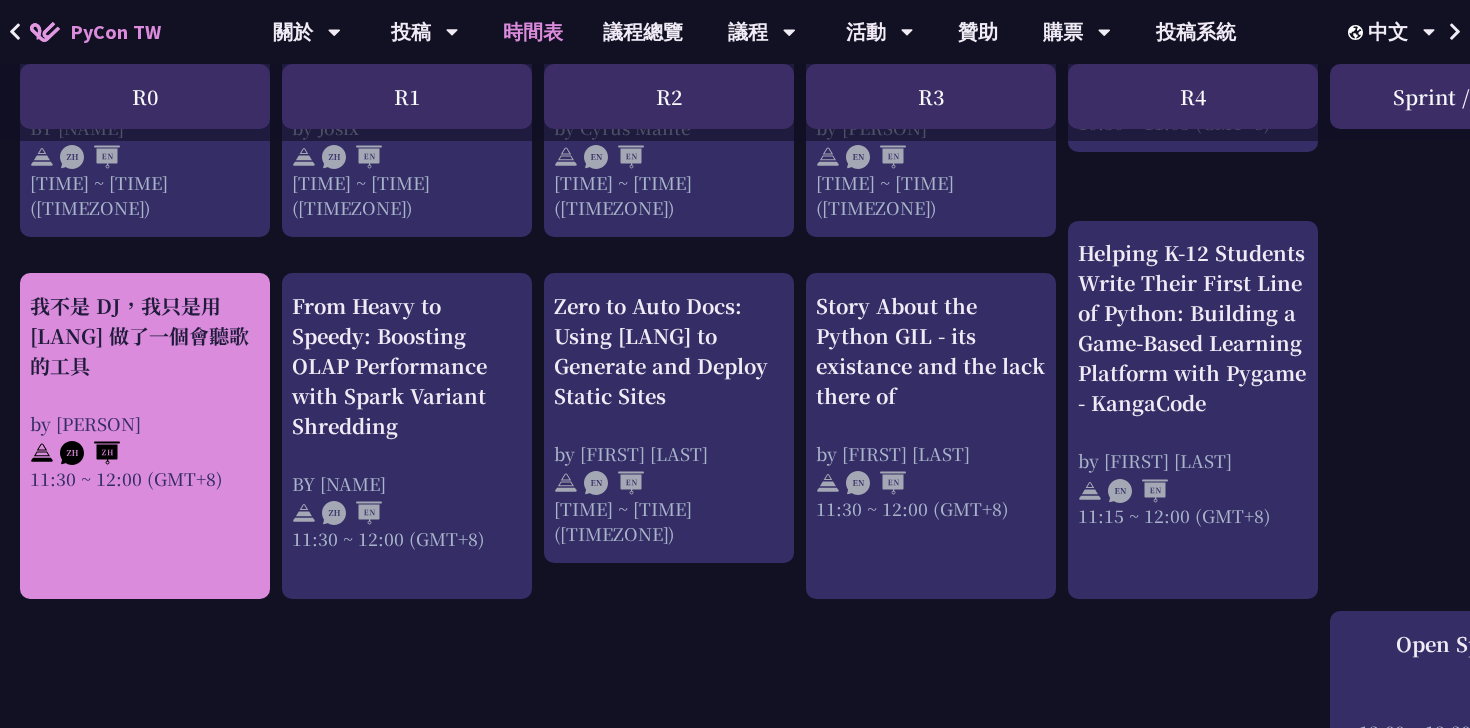 click on "by [PERSON]" at bounding box center [145, 423] 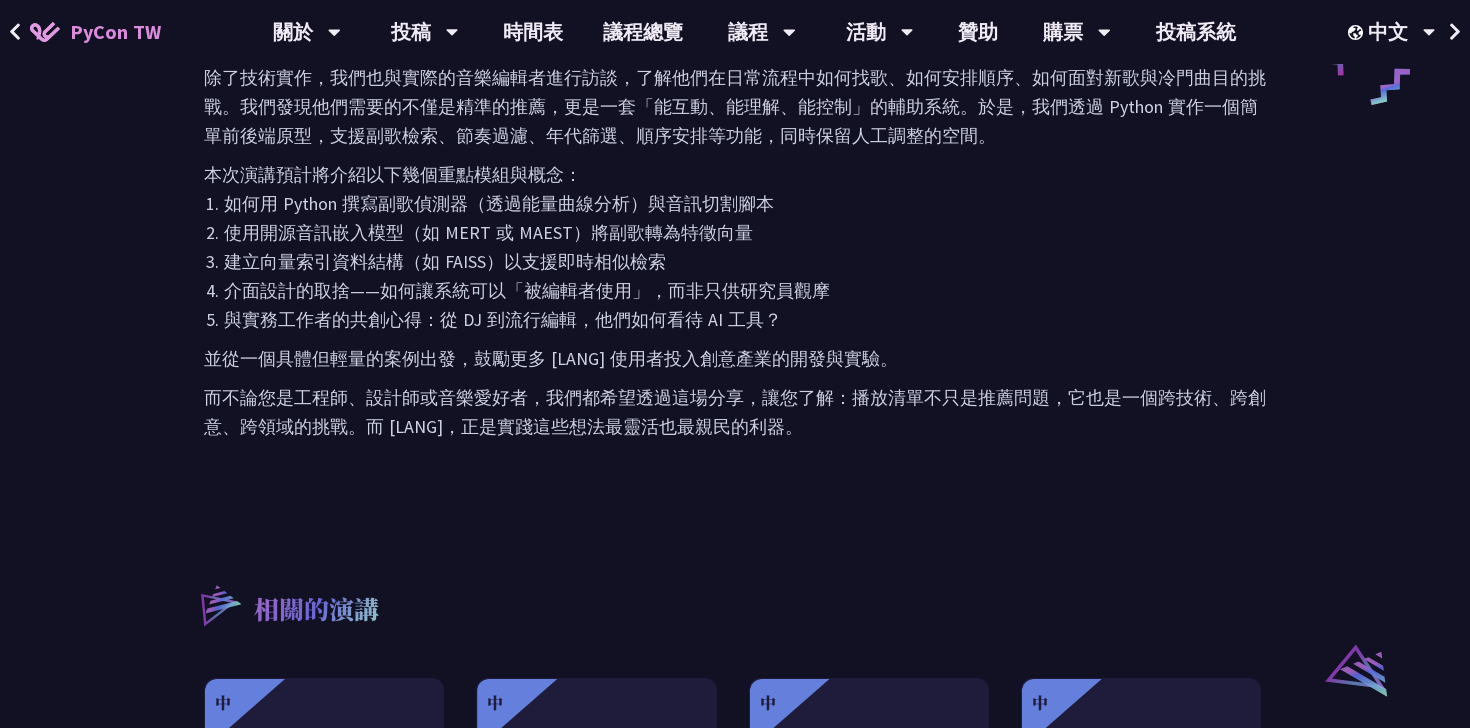 scroll, scrollTop: 1100, scrollLeft: 0, axis: vertical 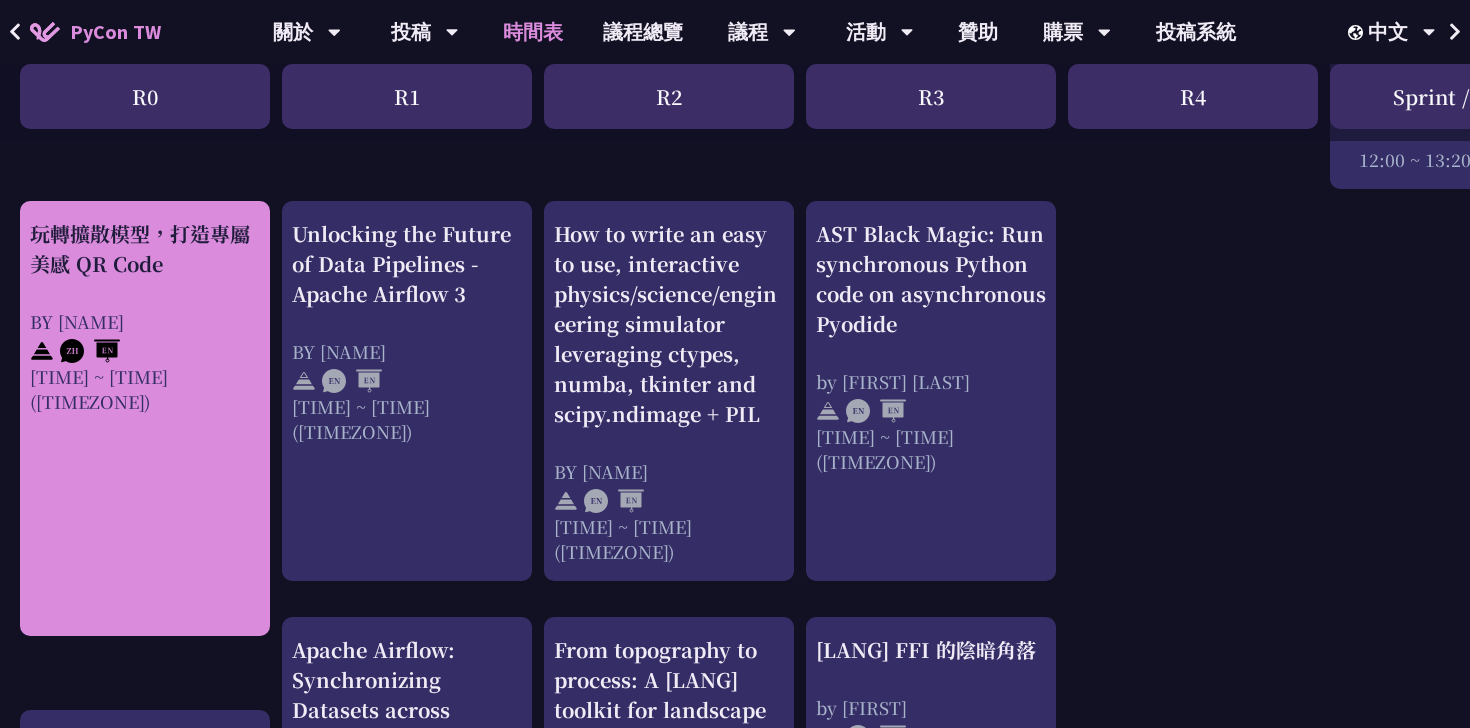 click on "玩轉擴散模型，打造專屬美感 QR Code
BY [NAME]
13:20 ~ 14:05 (GMT+8)" at bounding box center [145, 418] 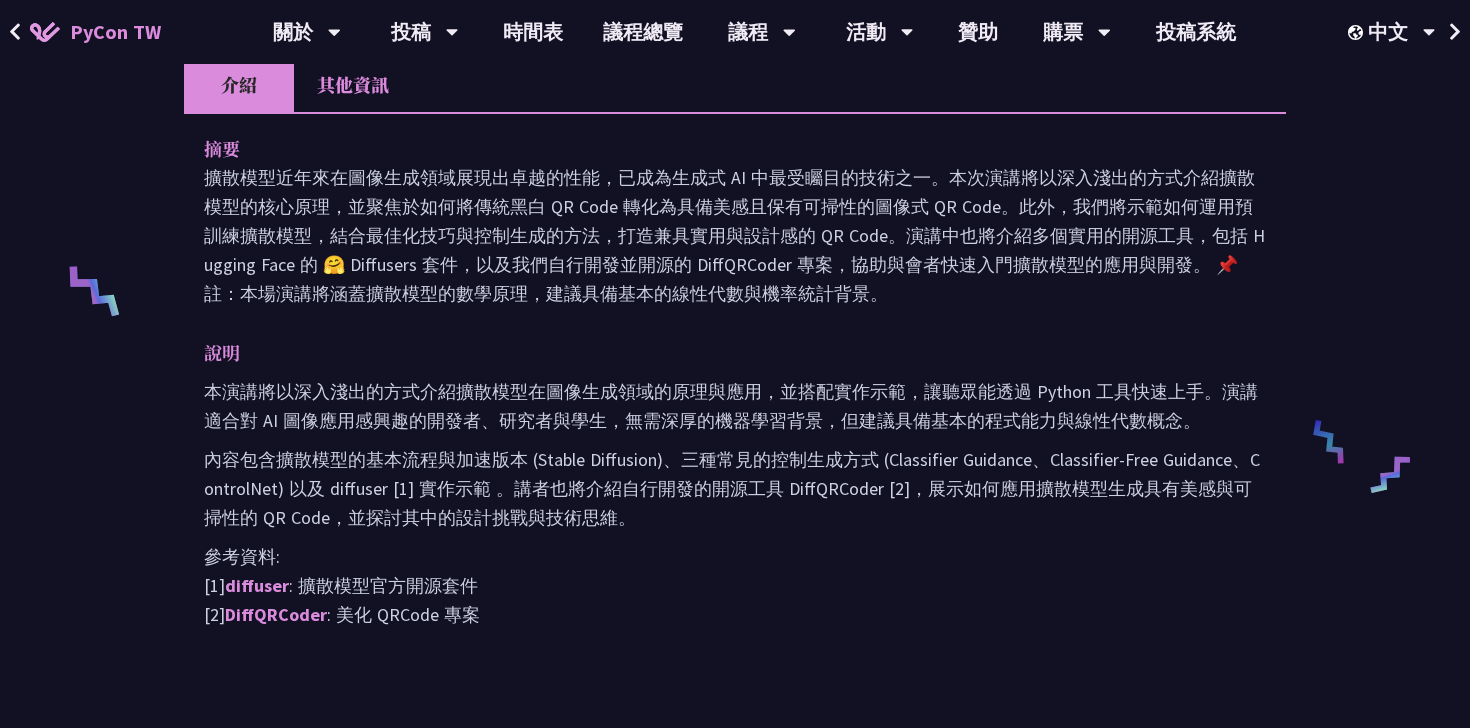 scroll, scrollTop: 705, scrollLeft: 0, axis: vertical 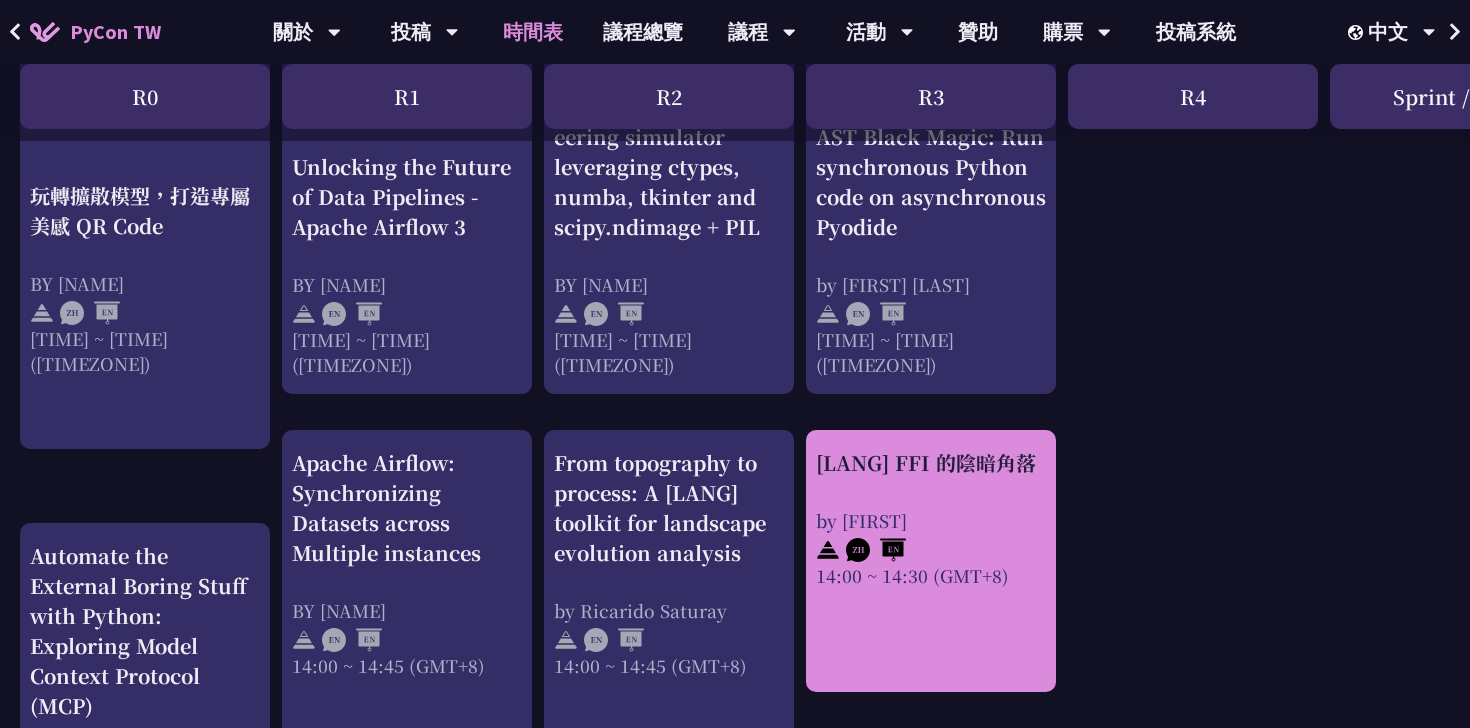 click on "[LANG] FFI 的陰暗角落" at bounding box center (931, 463) 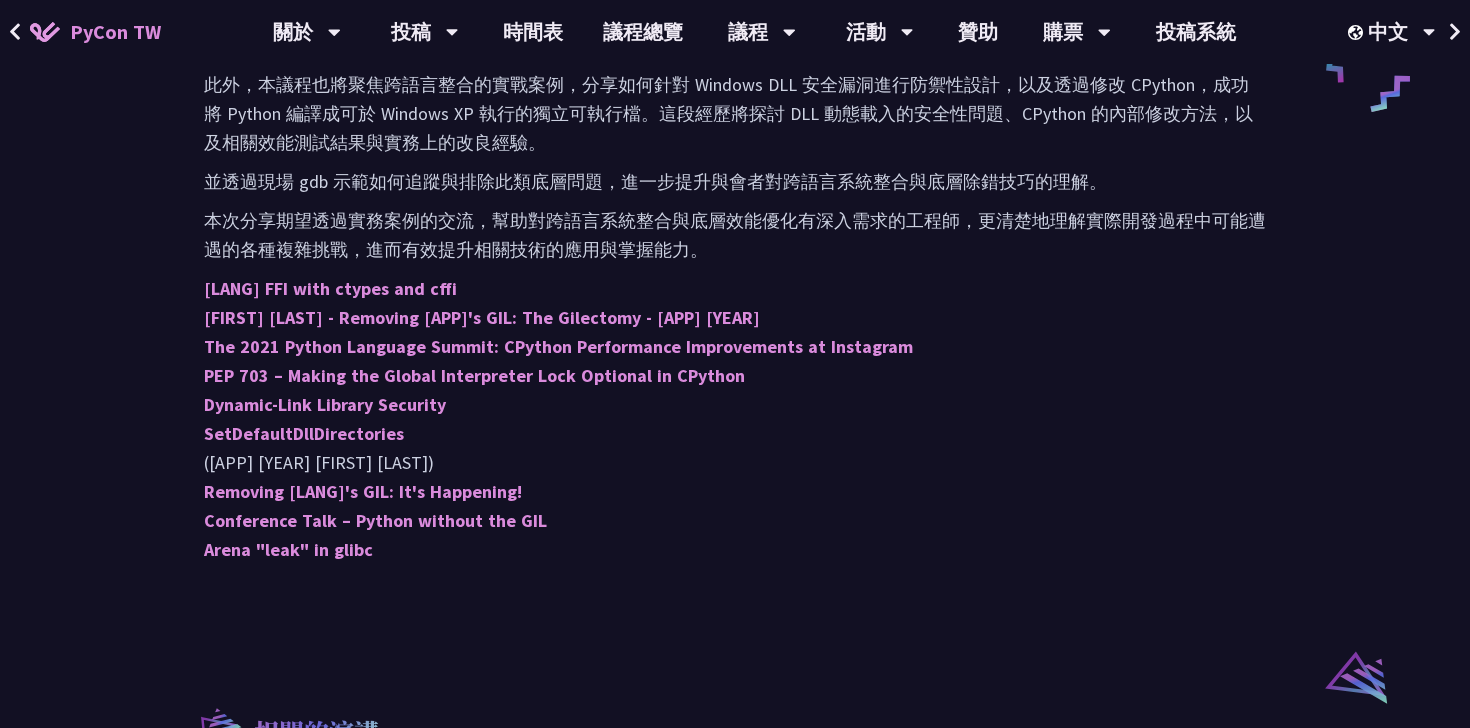scroll, scrollTop: 1095, scrollLeft: 0, axis: vertical 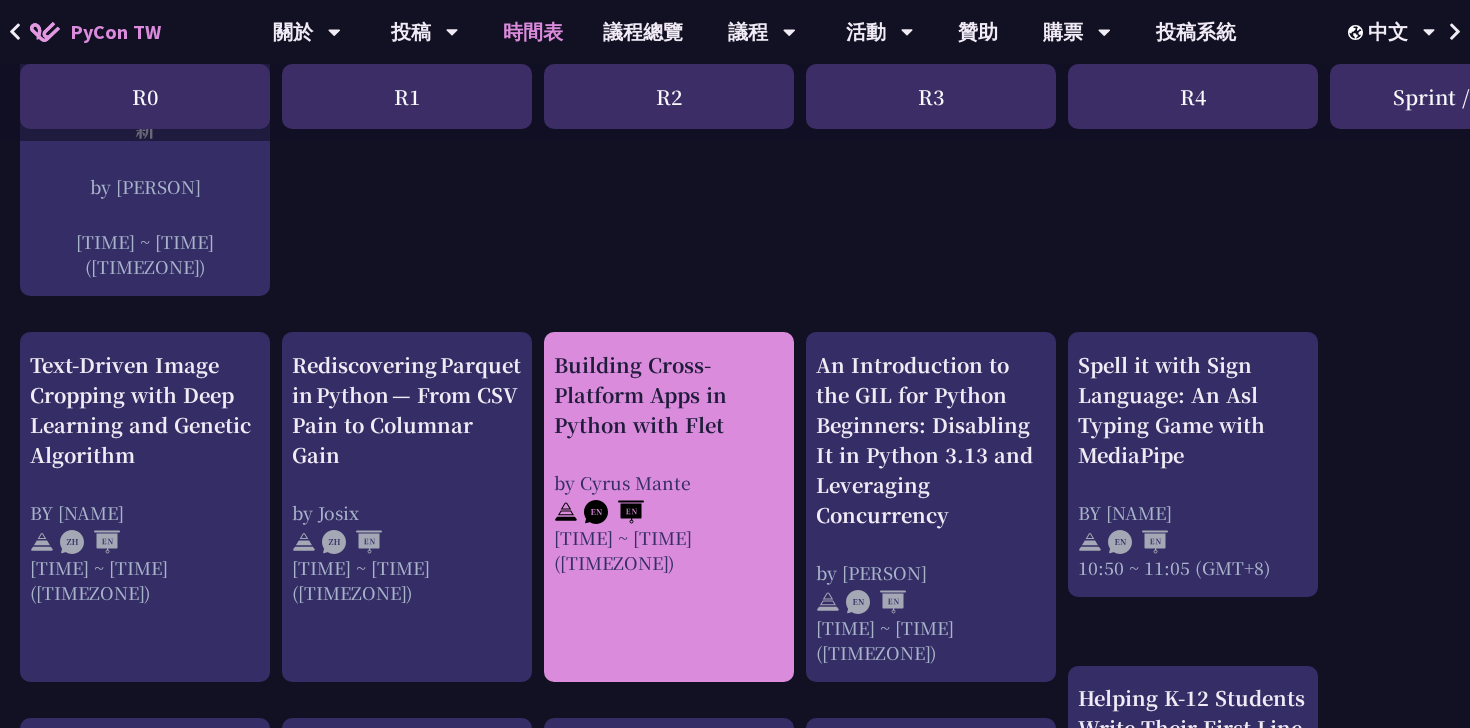click on "BUILDING CROSS-PLATFORM APPS IN PYTHON WITH FLET
BY [NAME]
10:50 ~ 11:20 (GMT+8)" at bounding box center [669, 462] 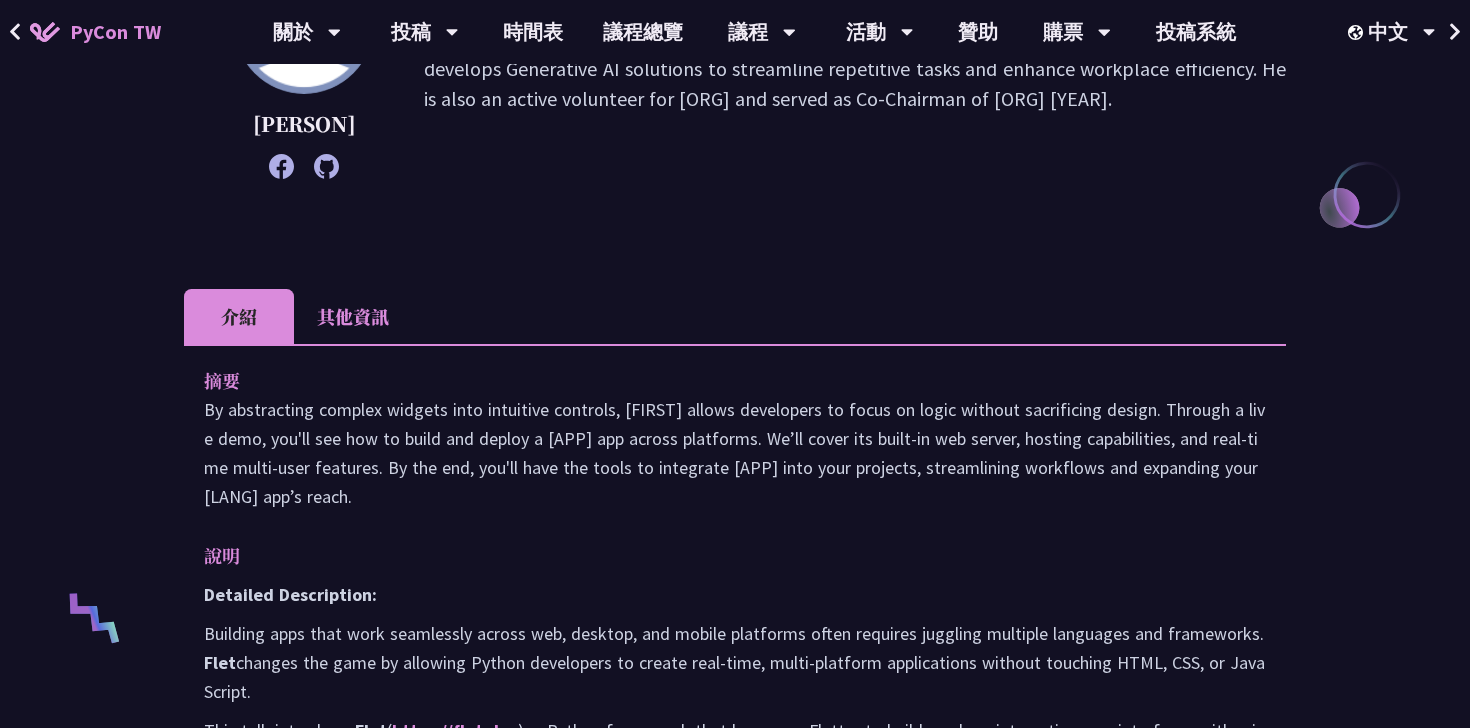 scroll, scrollTop: 0, scrollLeft: 0, axis: both 